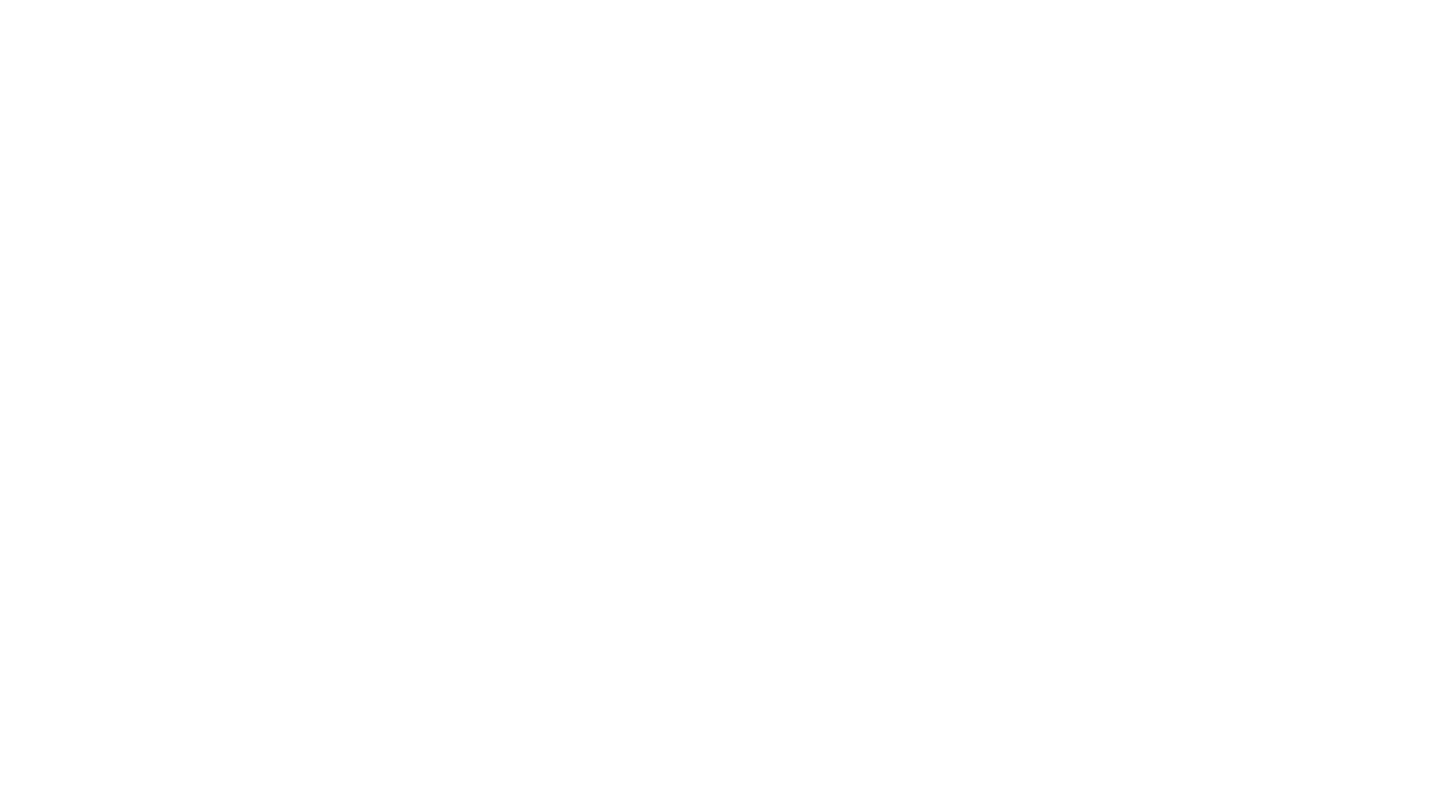 scroll, scrollTop: 0, scrollLeft: 0, axis: both 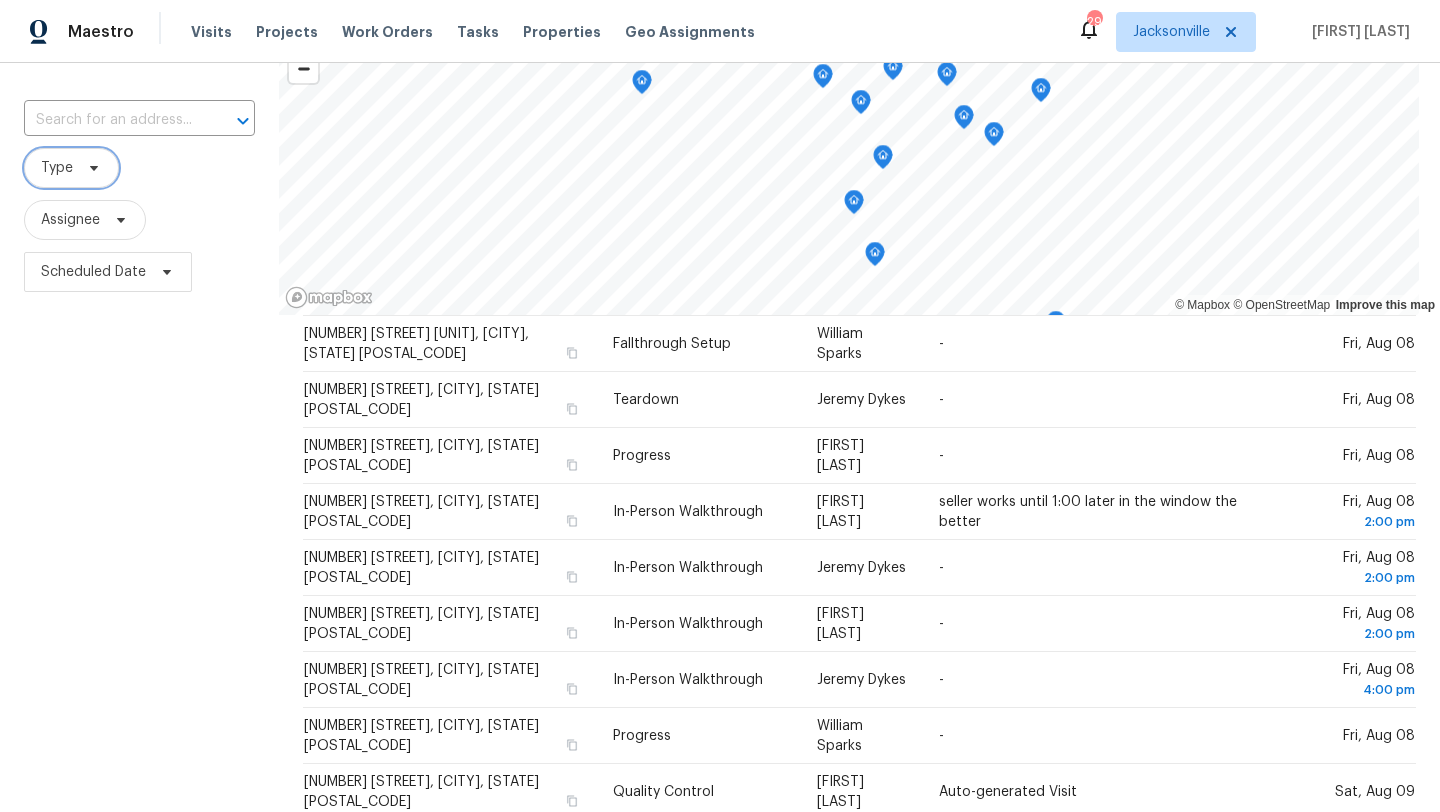 click on "Type" at bounding box center [71, 168] 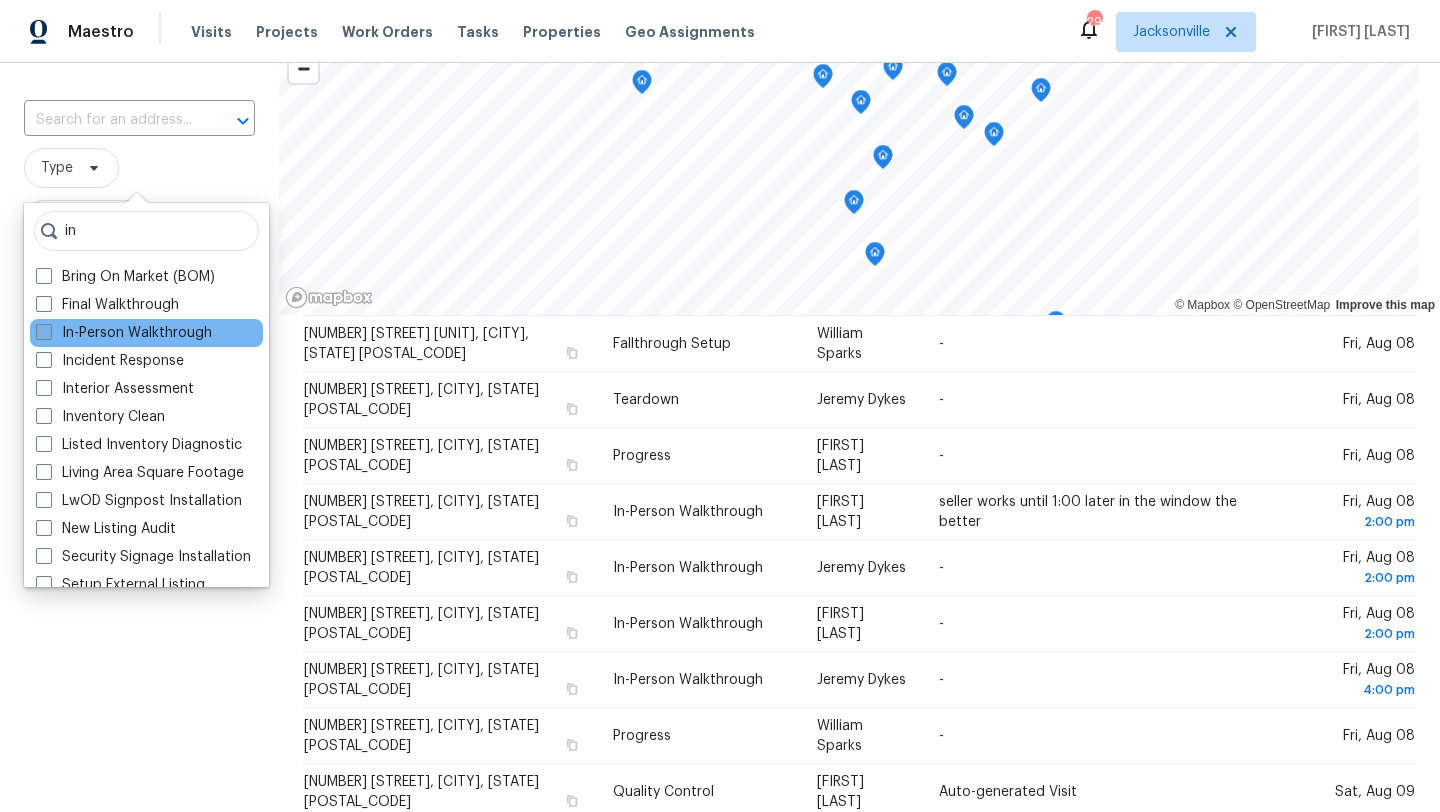 type on "in" 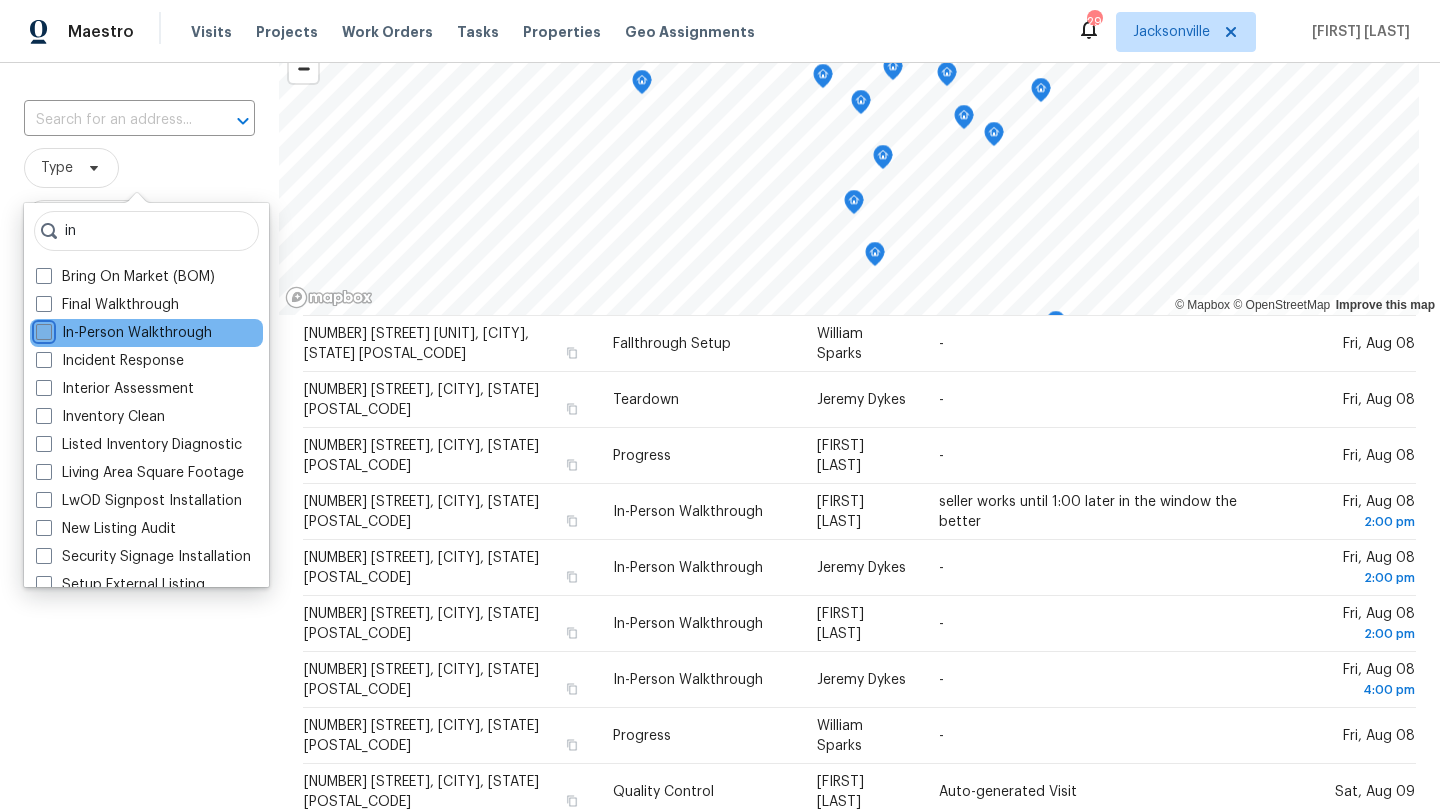 click on "In-Person Walkthrough" at bounding box center (42, 329) 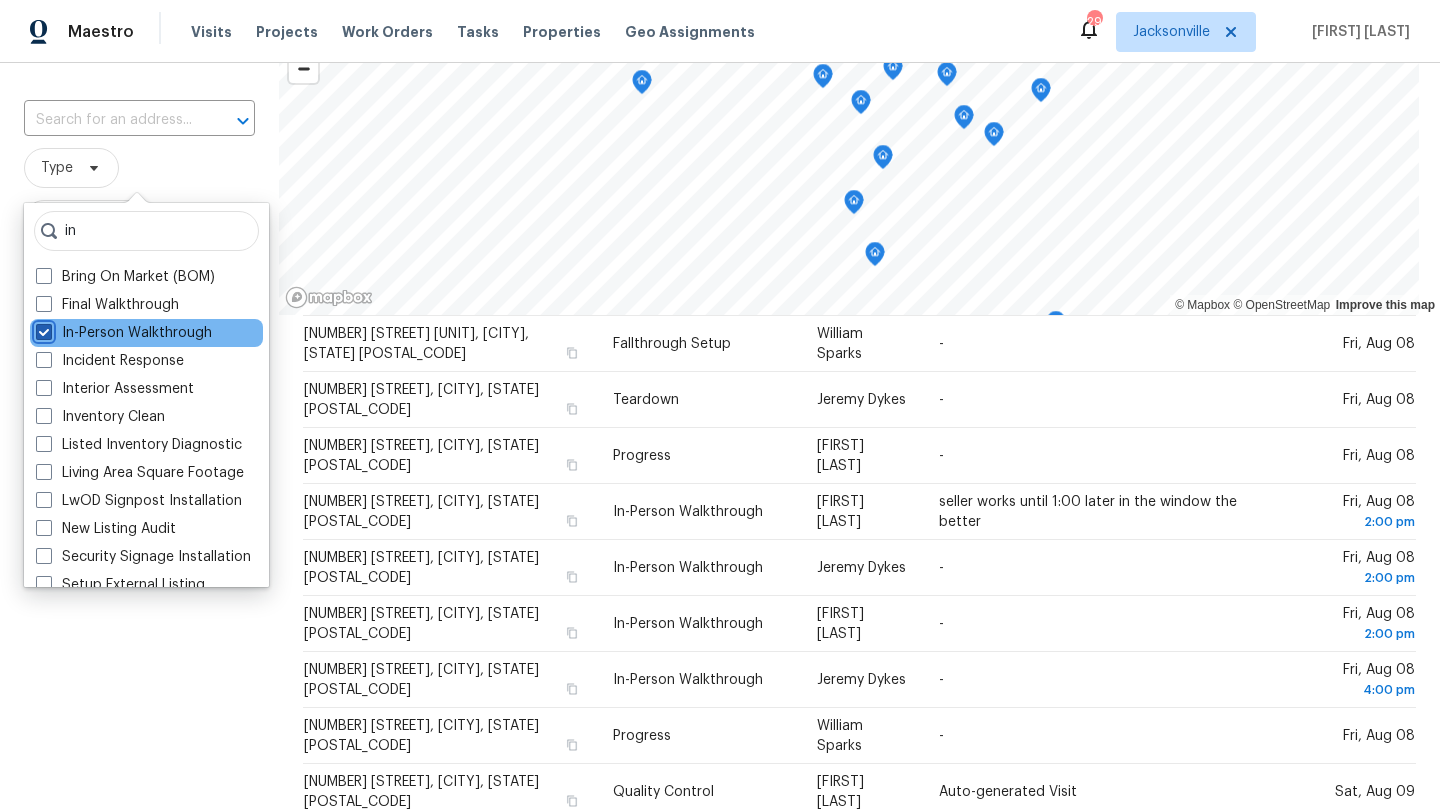 checkbox on "true" 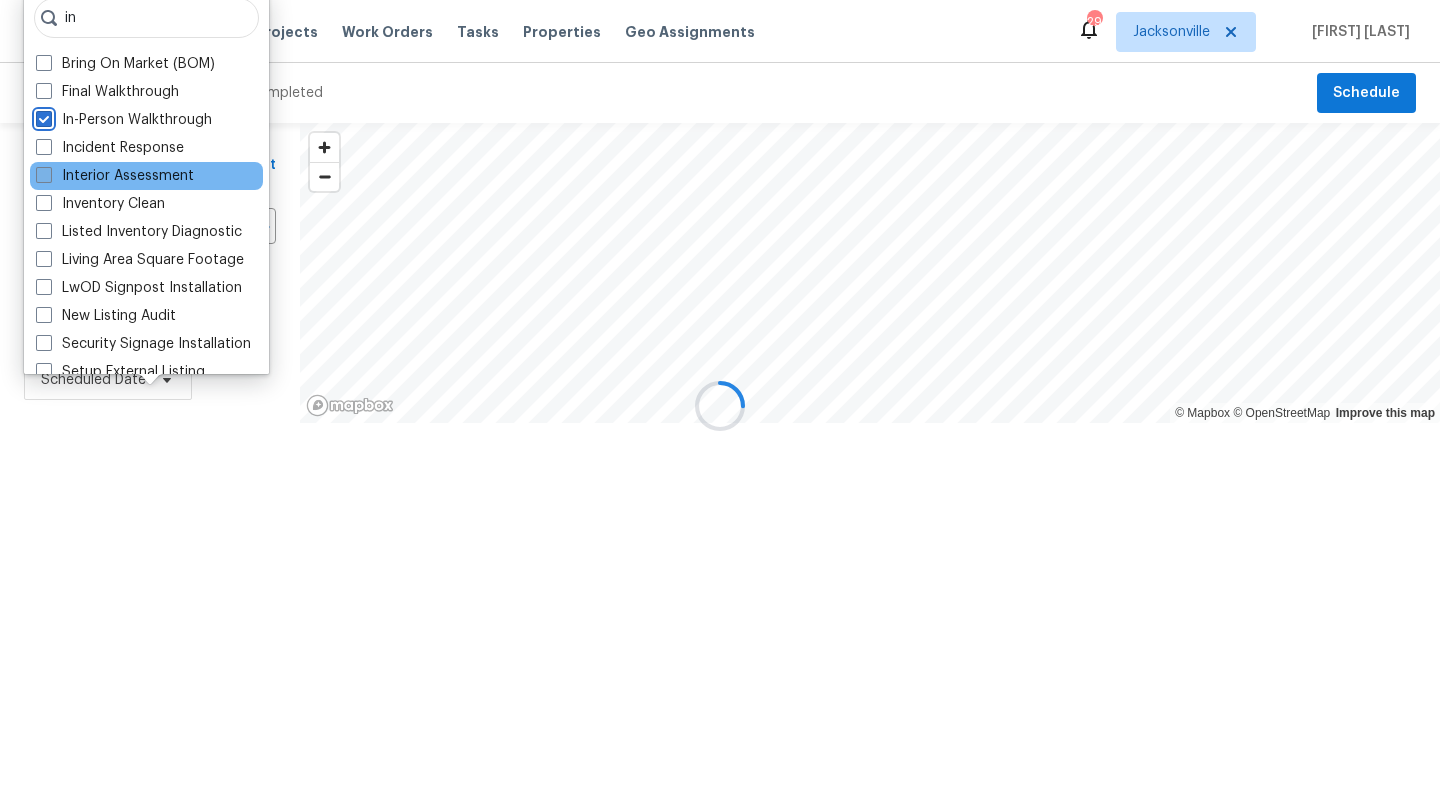 scroll, scrollTop: 0, scrollLeft: 0, axis: both 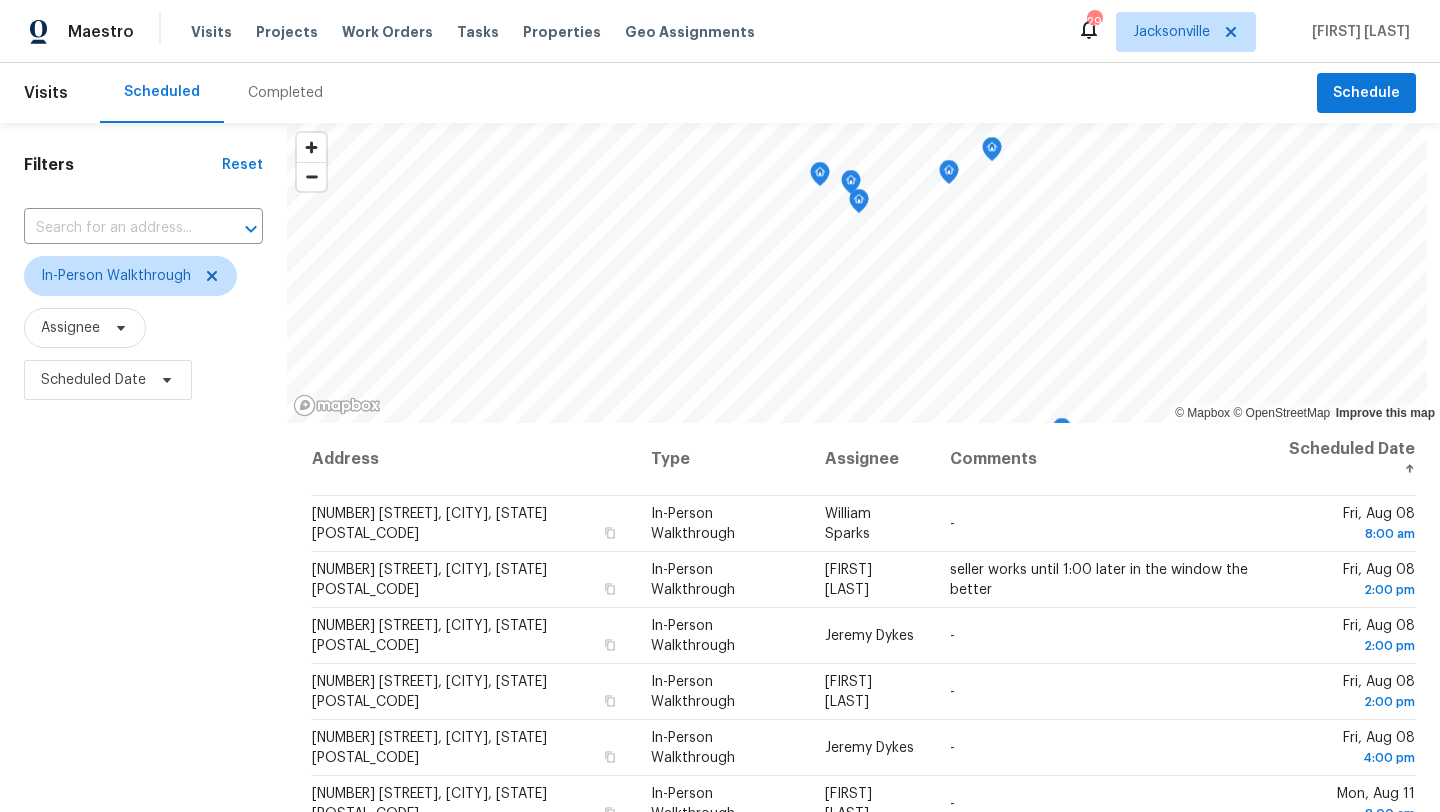 click on "Filters Reset ​ In-Person Walkthrough Assignee Scheduled Date" at bounding box center (143, 598) 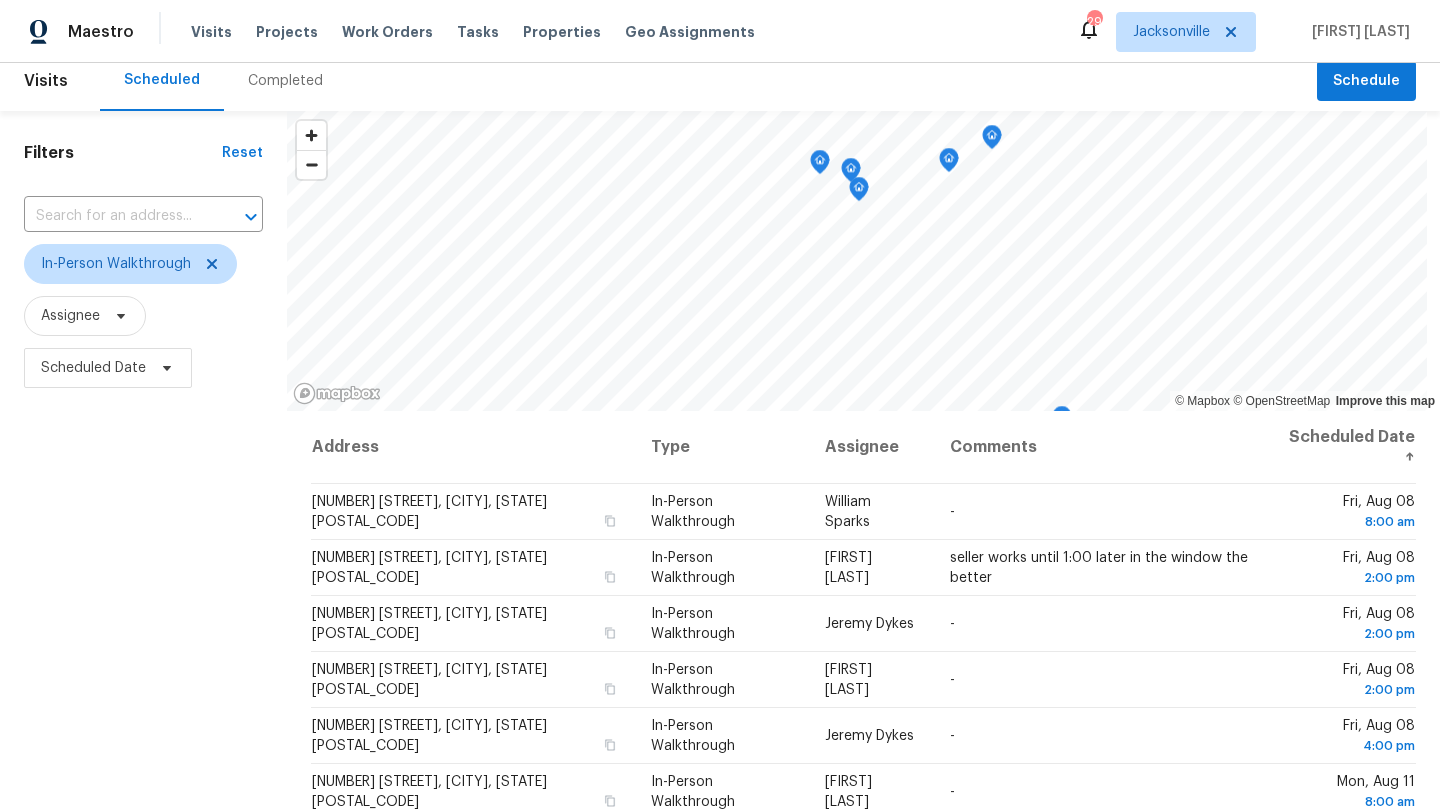 scroll, scrollTop: 0, scrollLeft: 0, axis: both 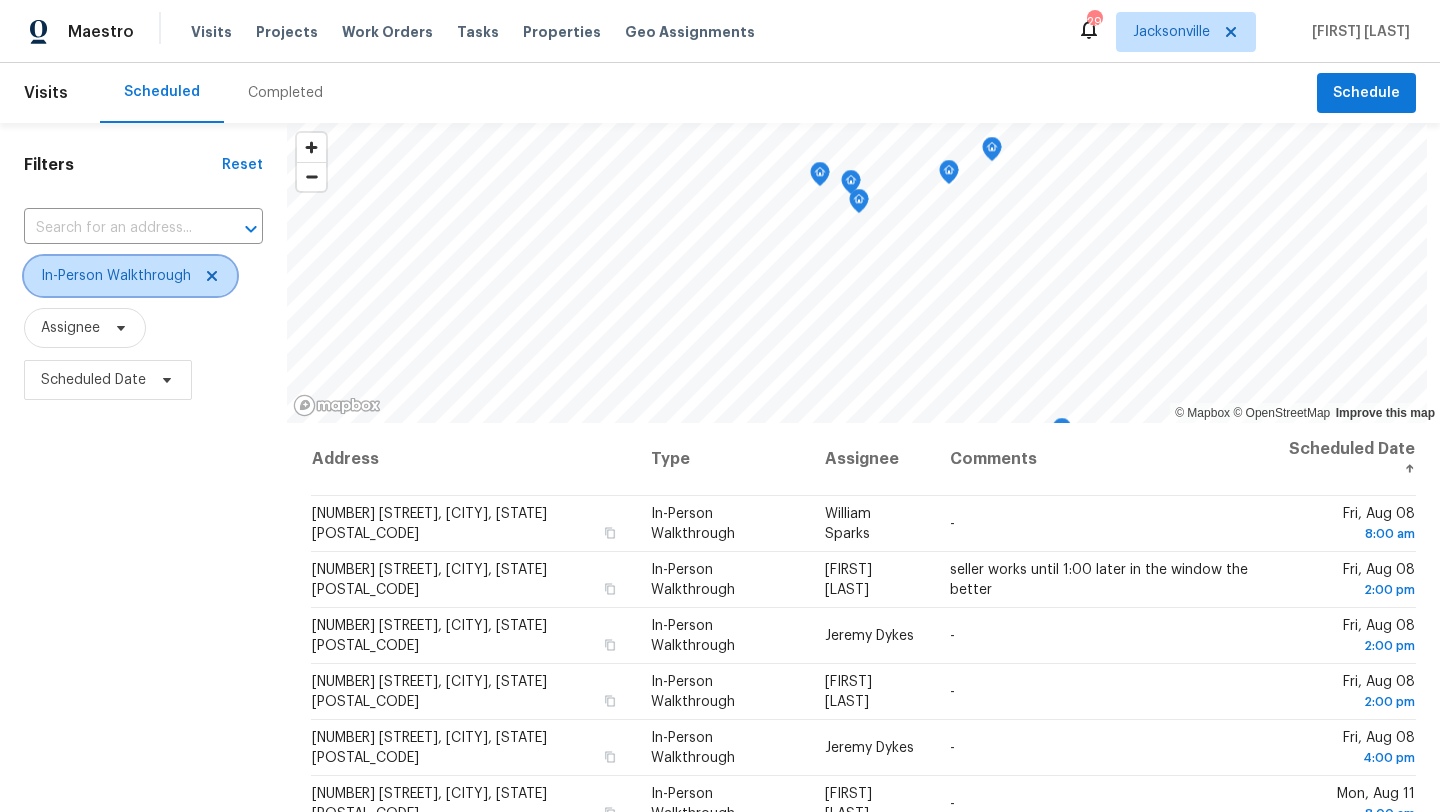click 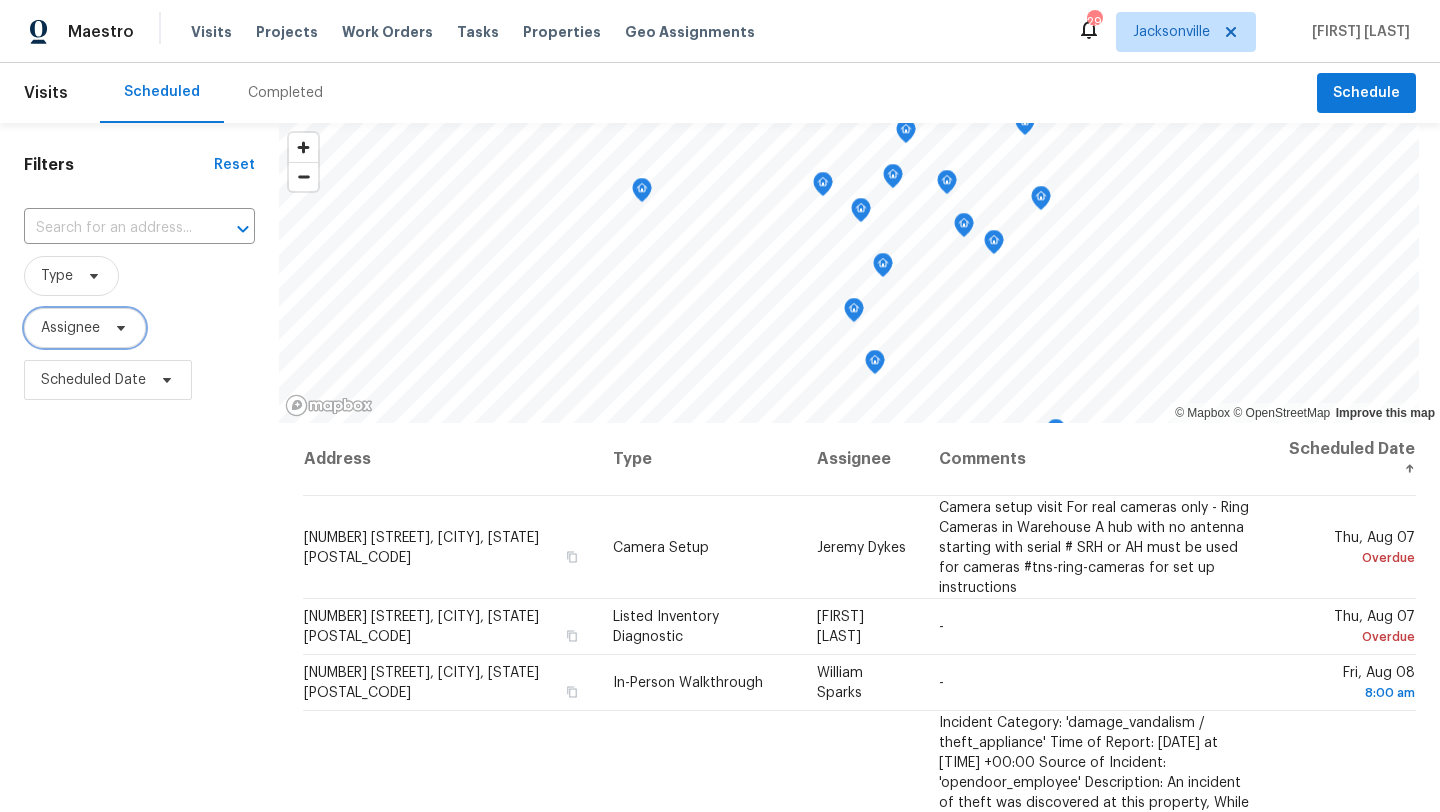 click 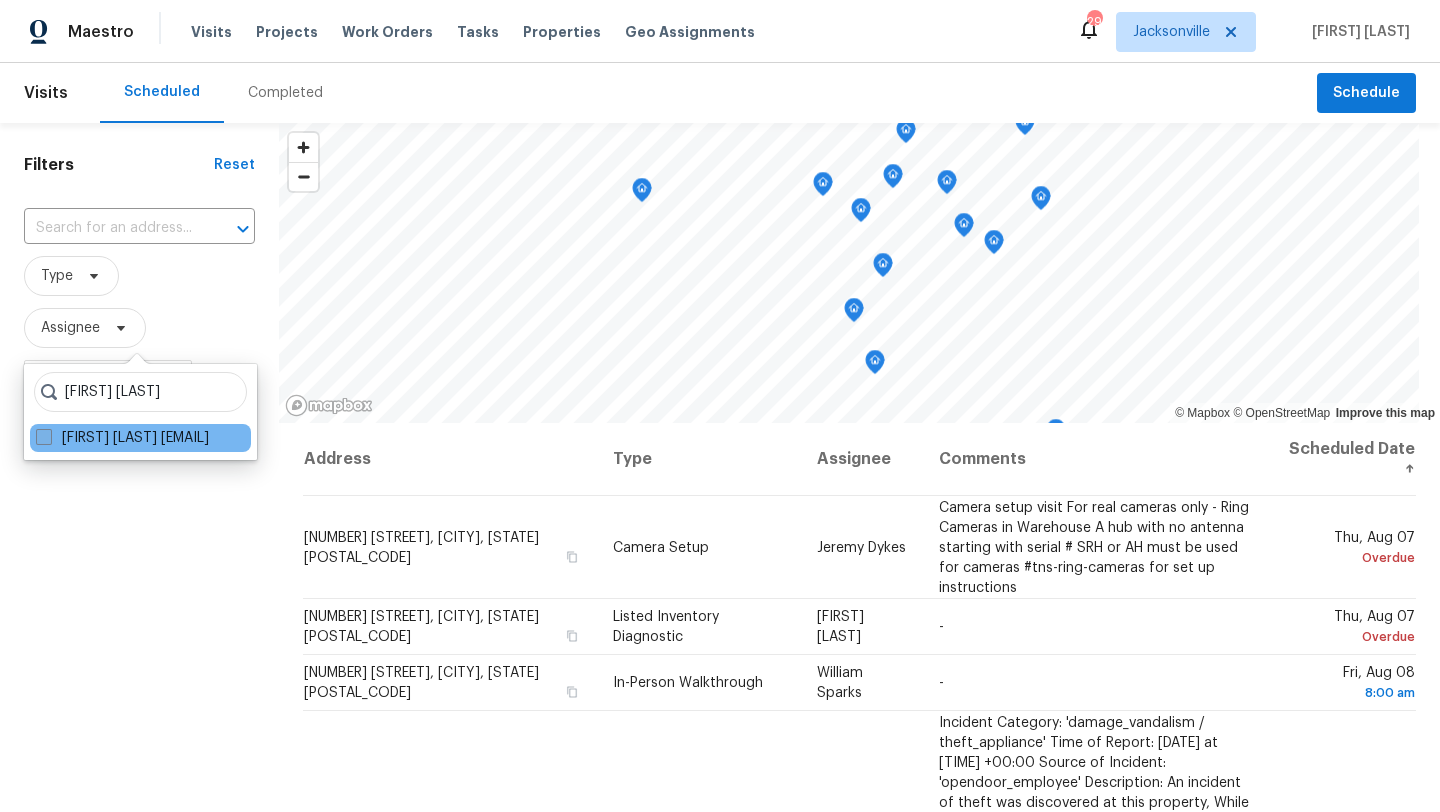 type on "david puente yanes" 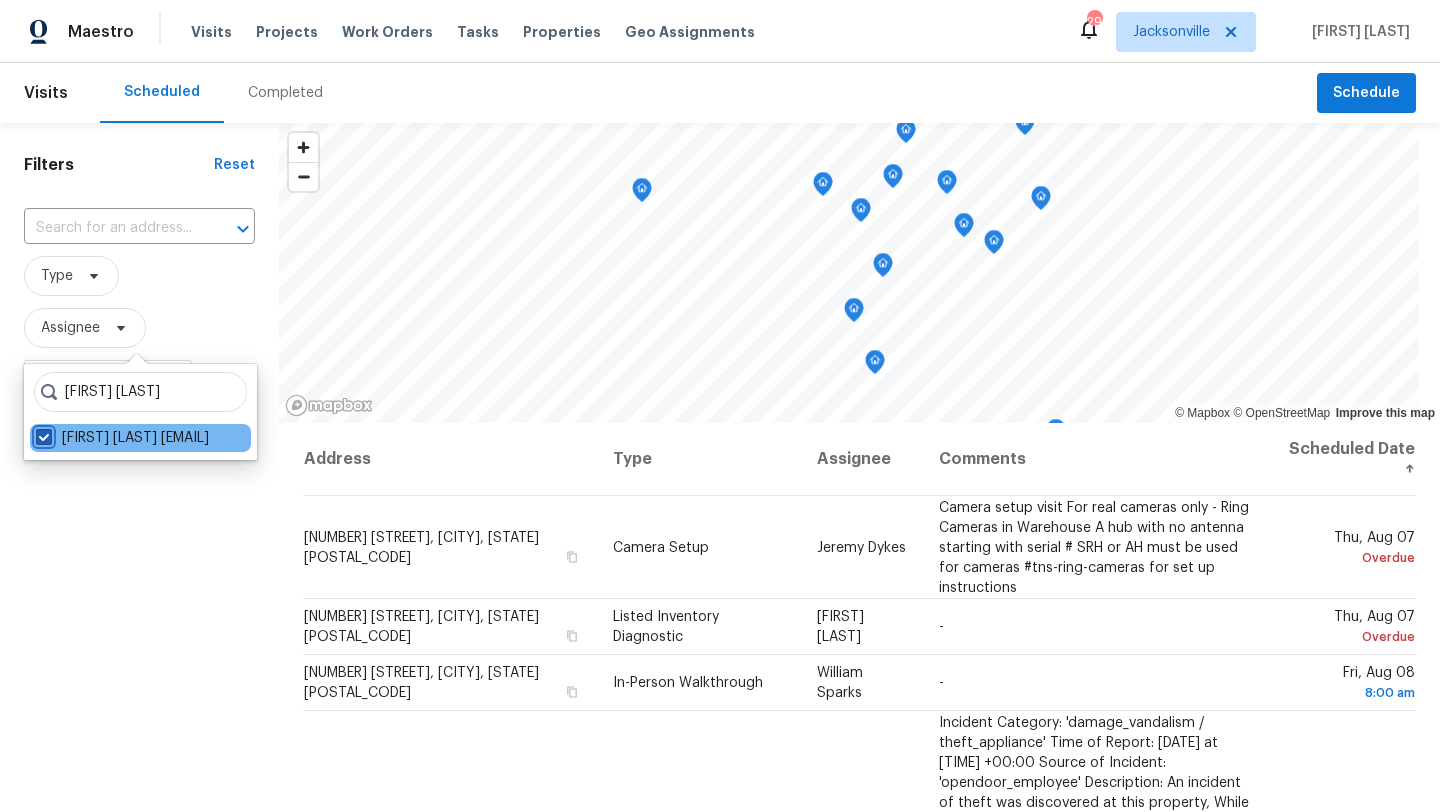 checkbox on "true" 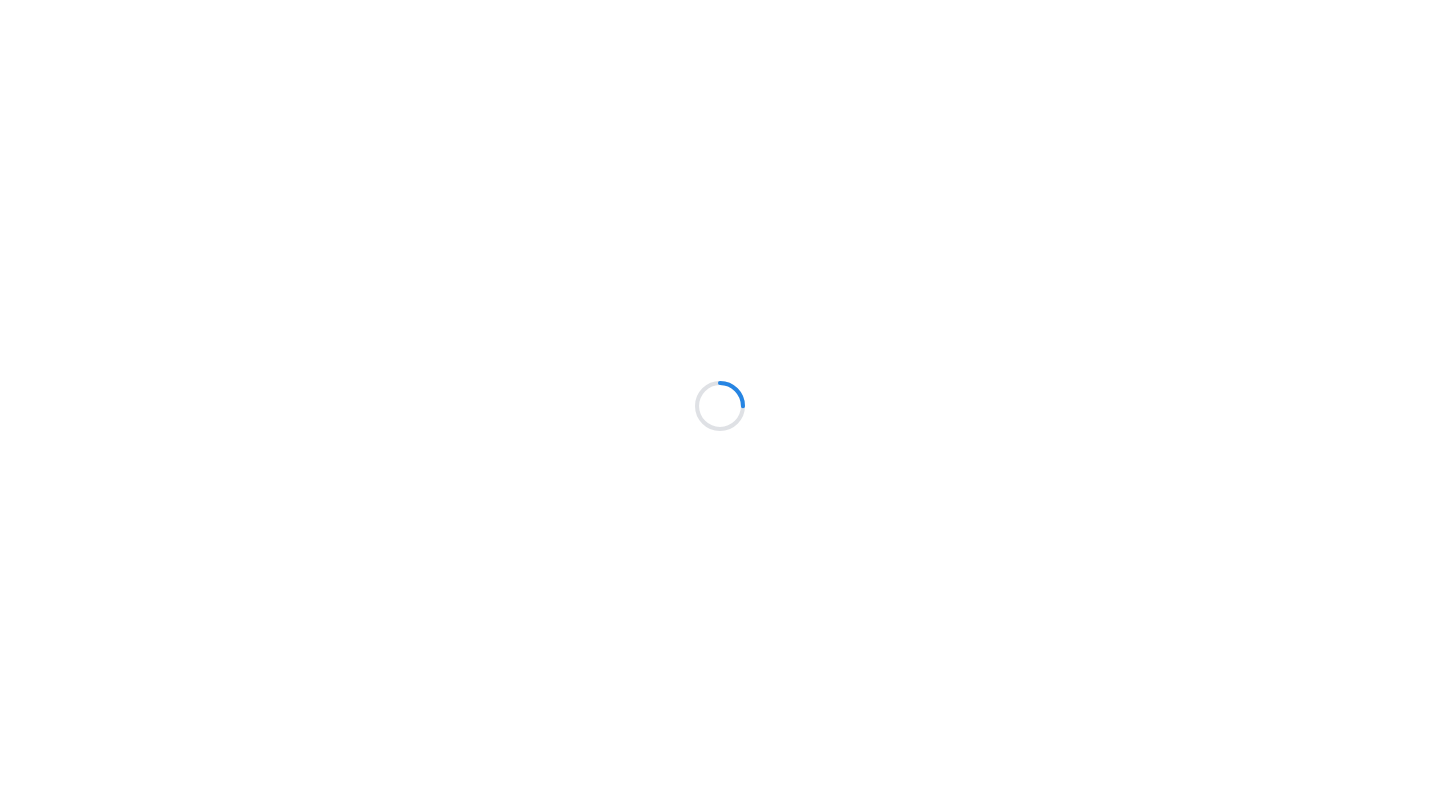 scroll, scrollTop: 0, scrollLeft: 0, axis: both 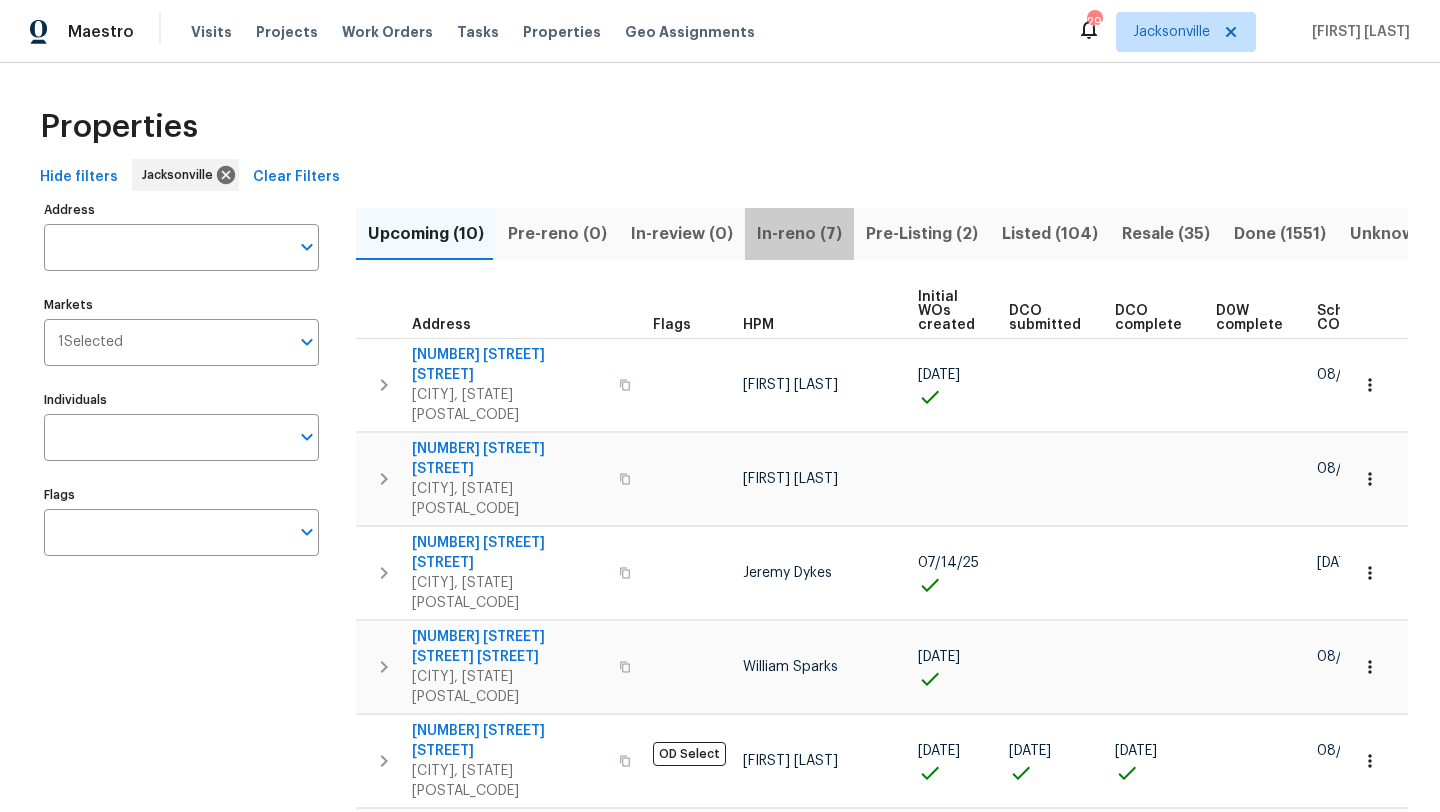 click on "In-reno (7)" at bounding box center [799, 234] 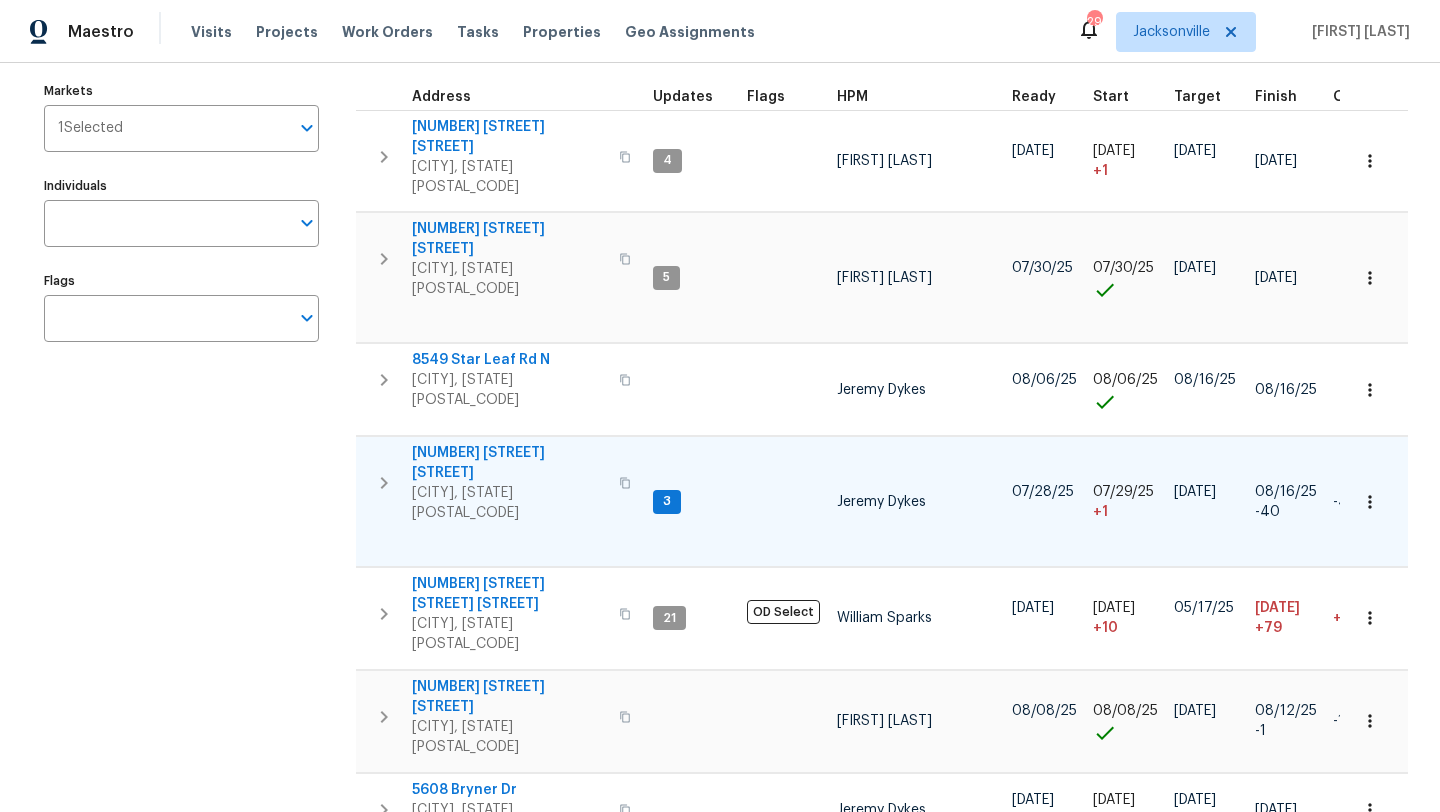 scroll, scrollTop: 71, scrollLeft: 0, axis: vertical 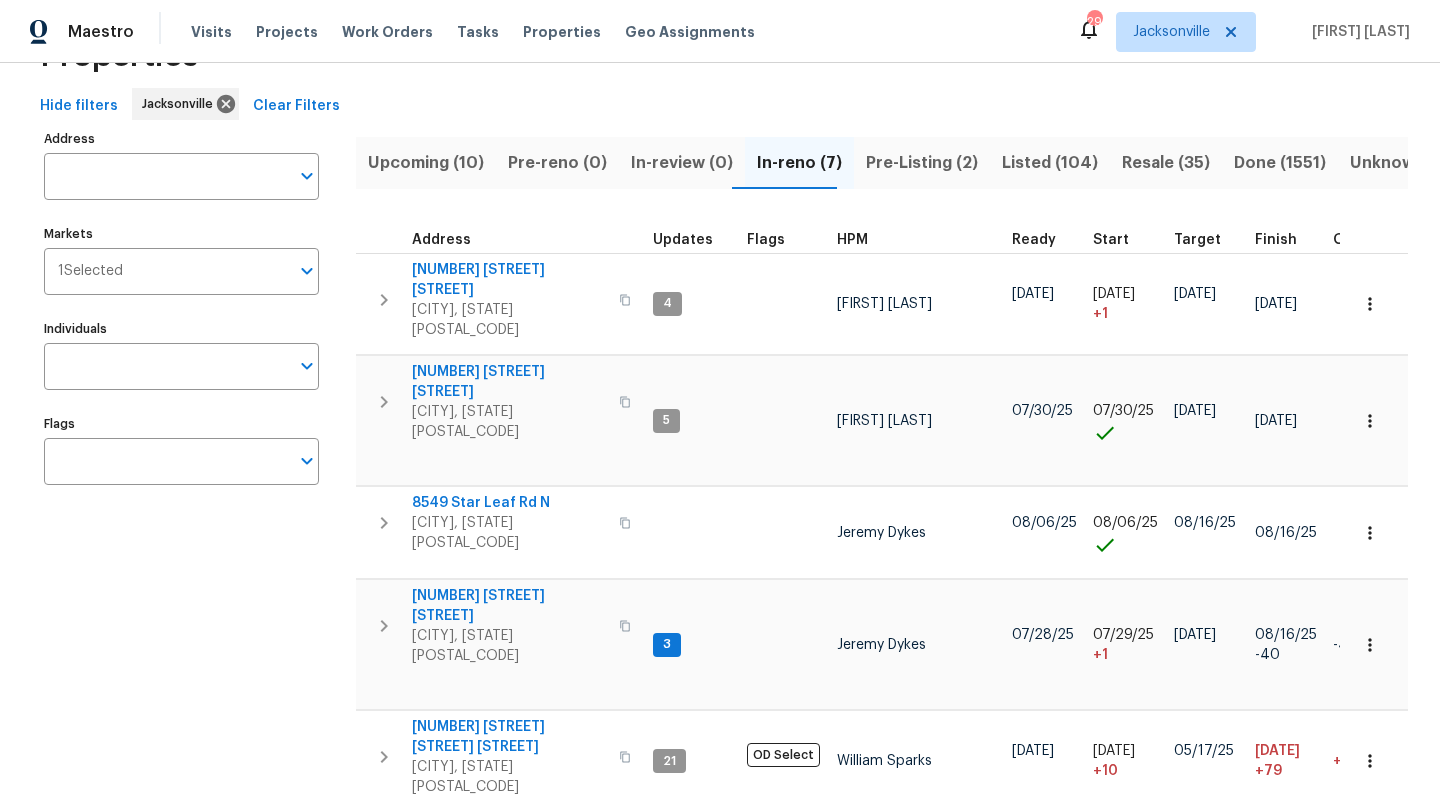 click on "HPM" at bounding box center [852, 240] 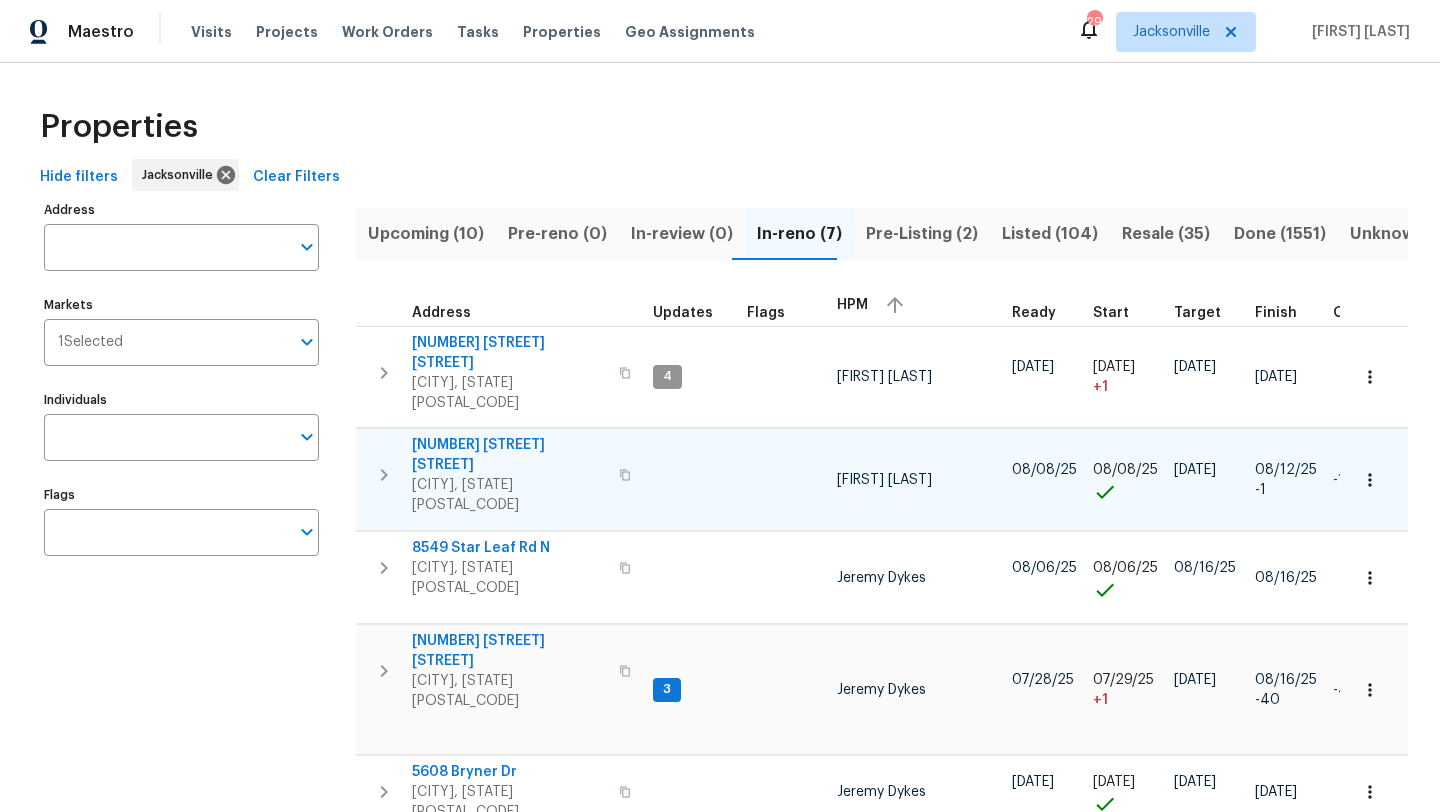 click on "2428 Cold Stream Ln" at bounding box center (509, 455) 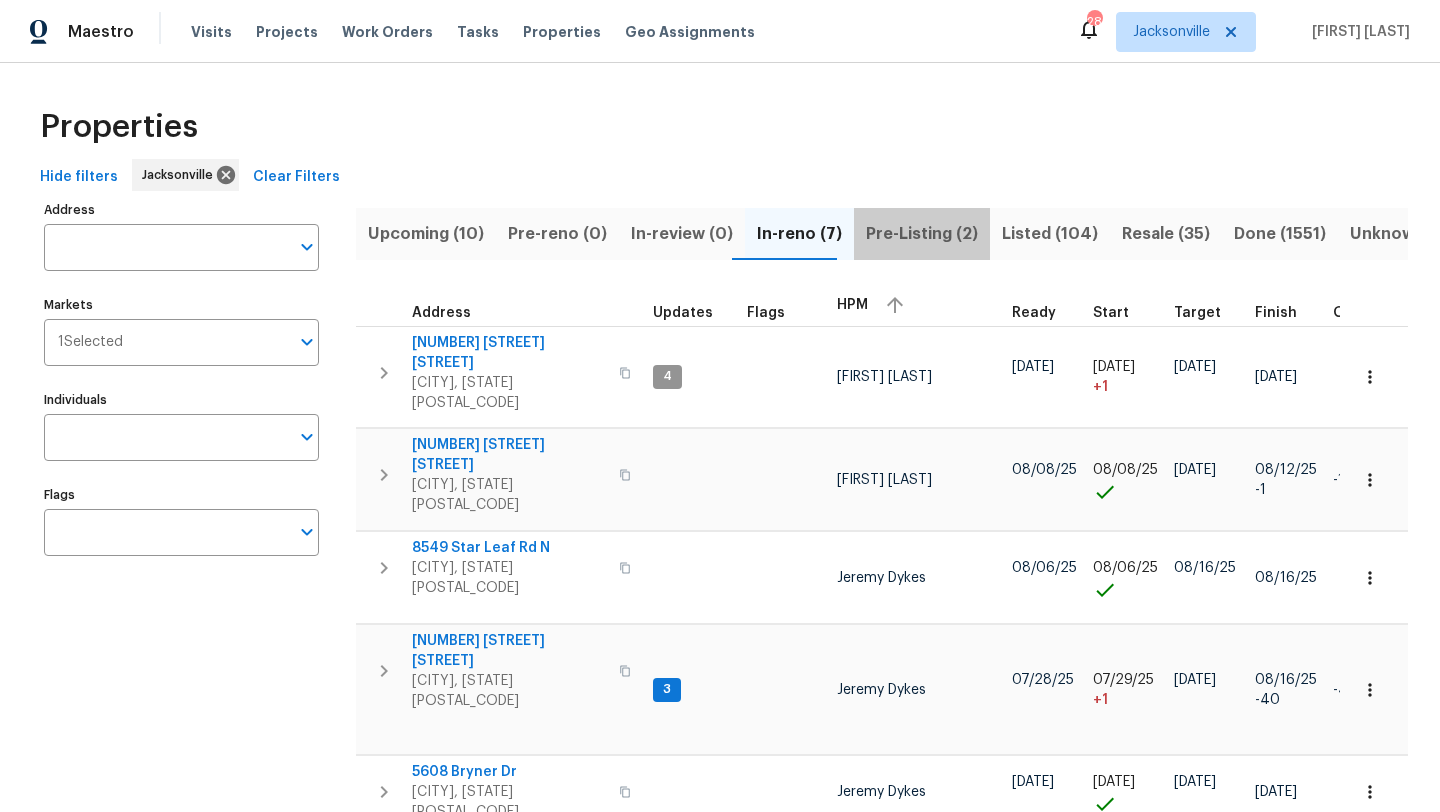 click on "Pre-Listing (2)" at bounding box center [922, 234] 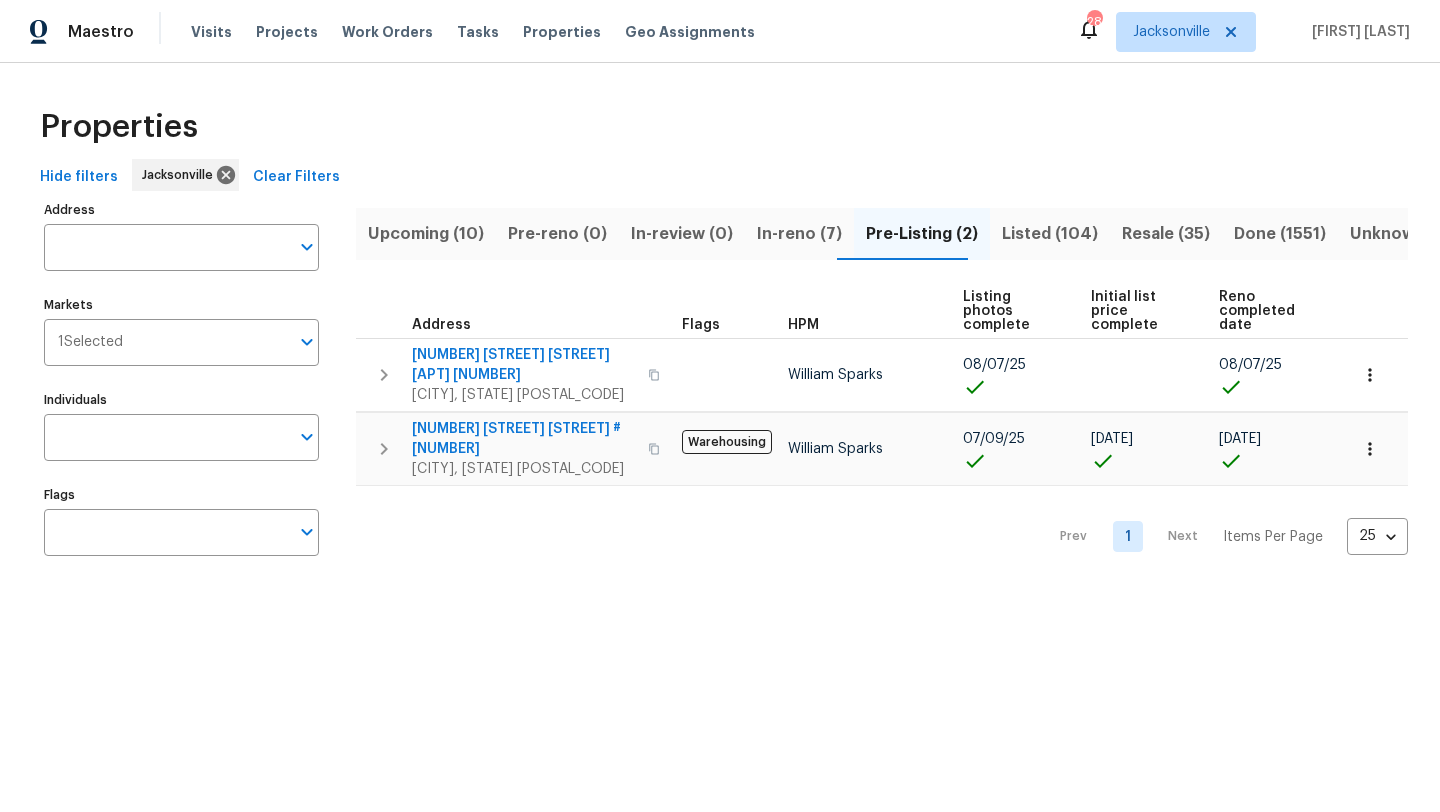 click on "Listed (104)" at bounding box center [1050, 234] 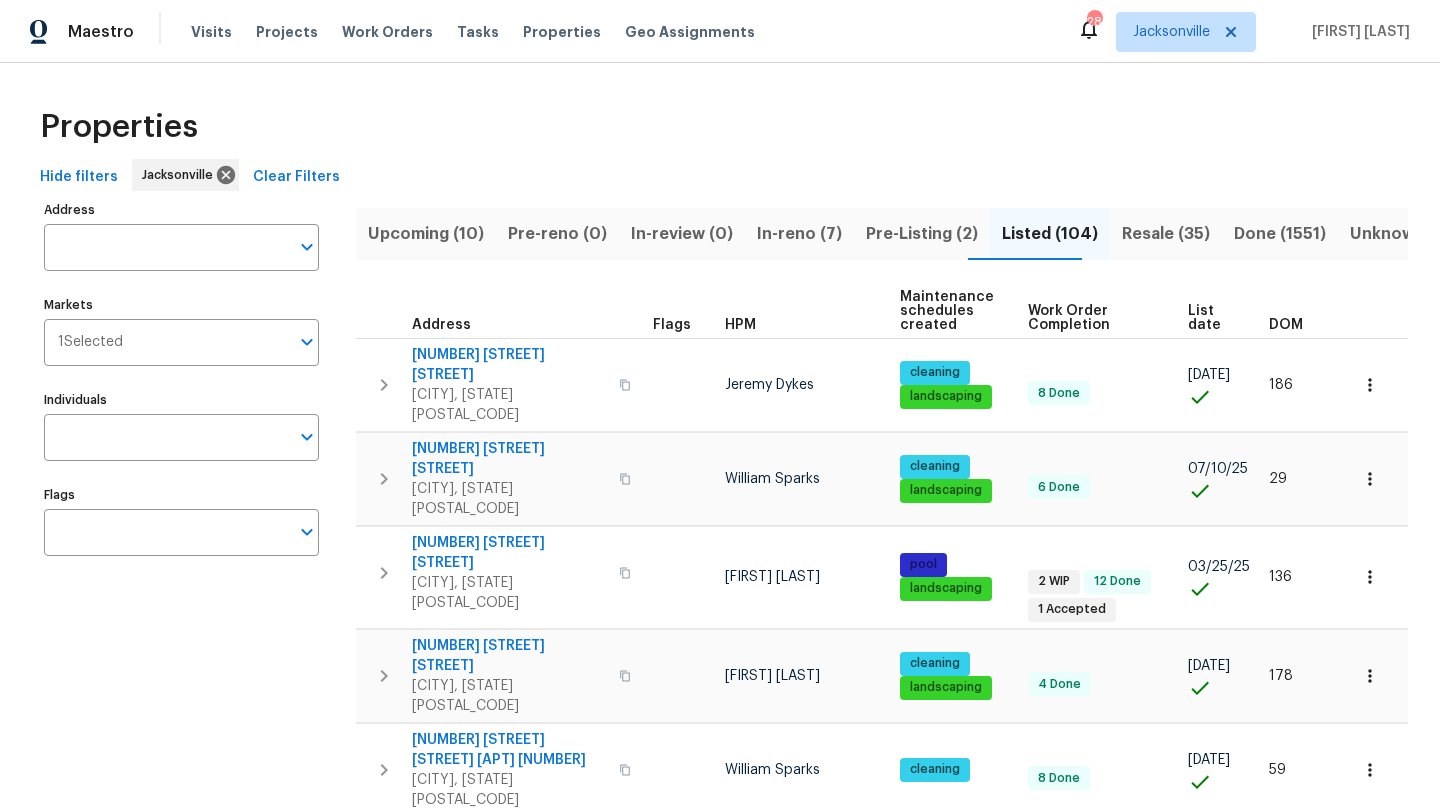 click on "HPM" at bounding box center (804, 311) 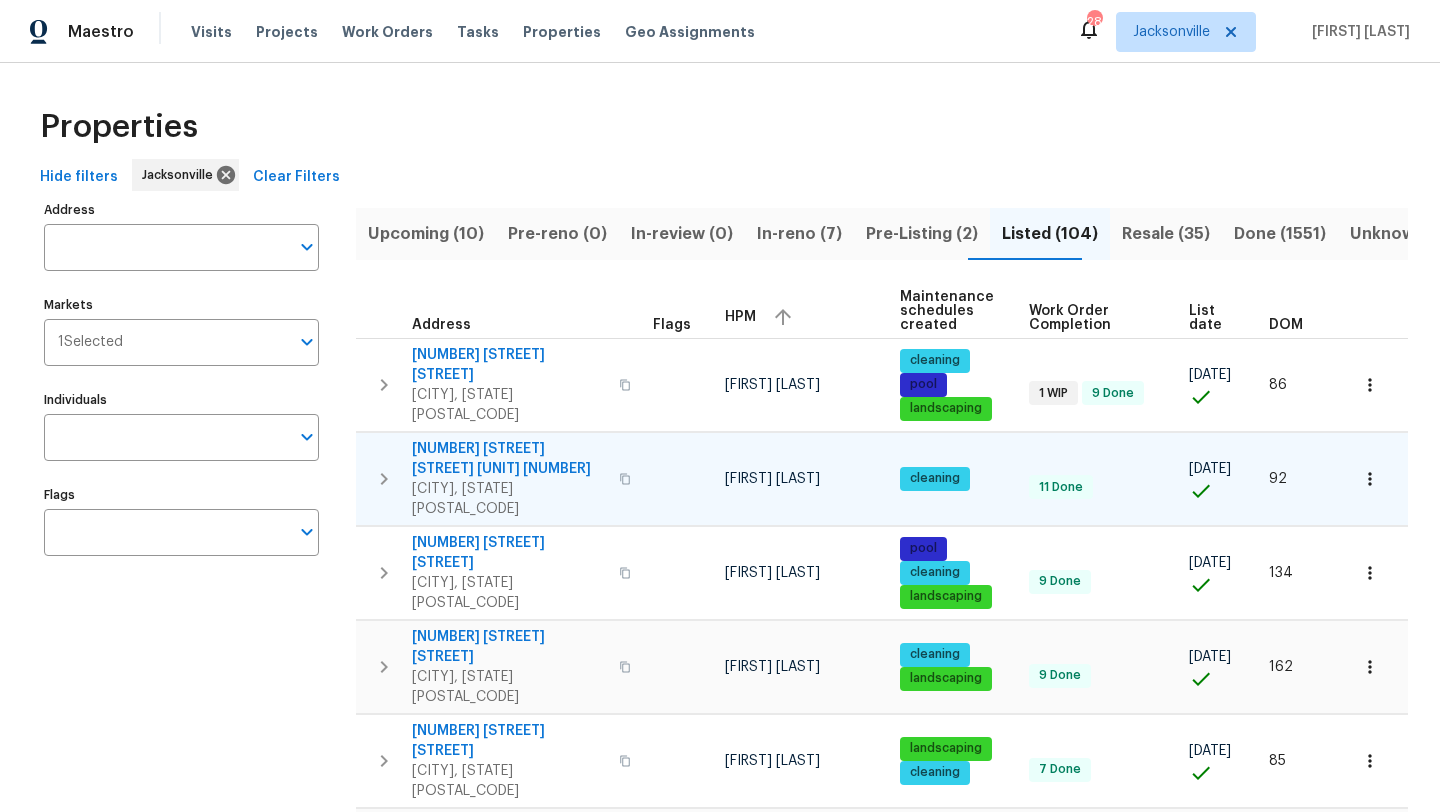 click on "625 Oakleaf Plantation Pkwy Unit 112" at bounding box center (509, 459) 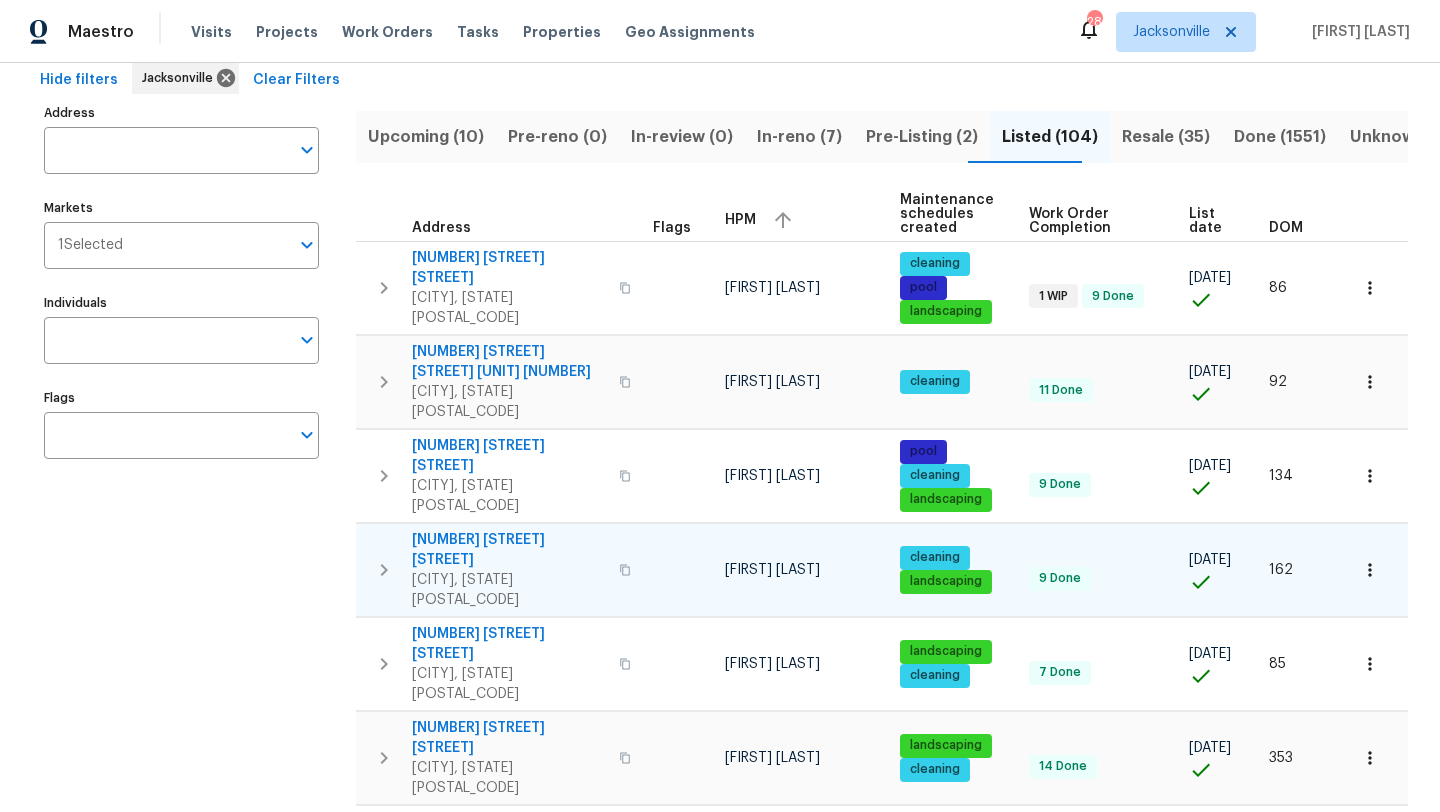 scroll, scrollTop: 100, scrollLeft: 0, axis: vertical 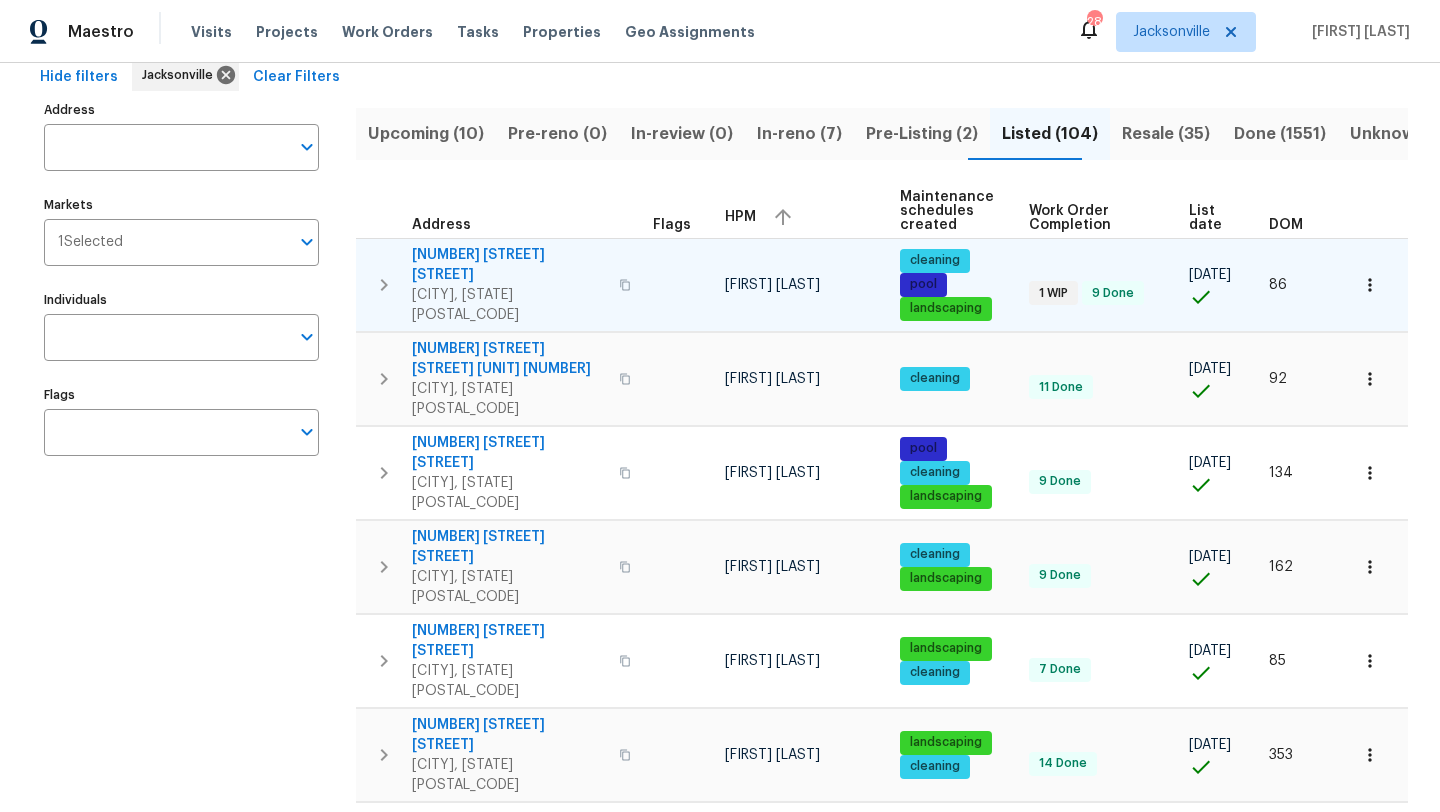 click on "Middleburg, FL 32068" at bounding box center (509, 305) 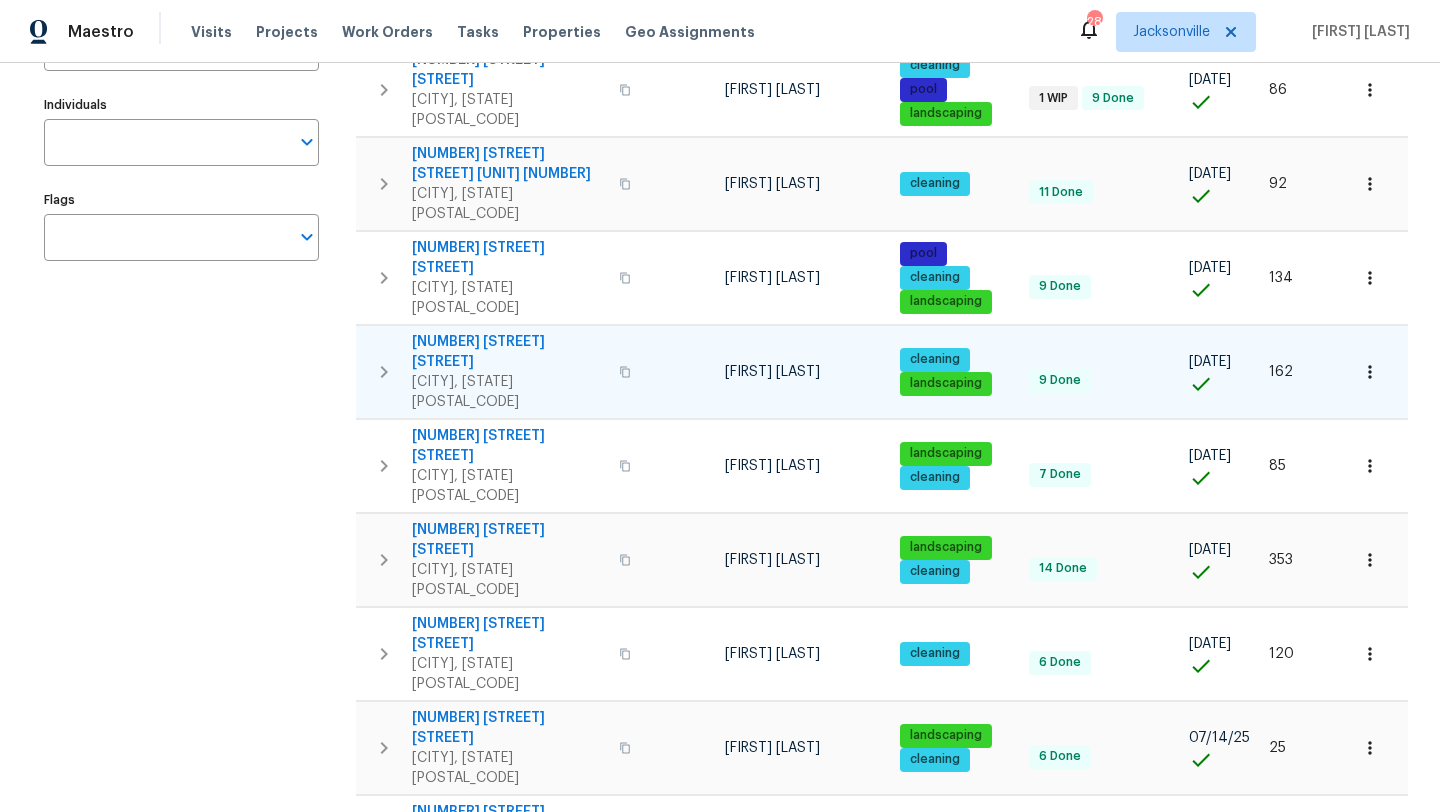 scroll, scrollTop: 299, scrollLeft: 0, axis: vertical 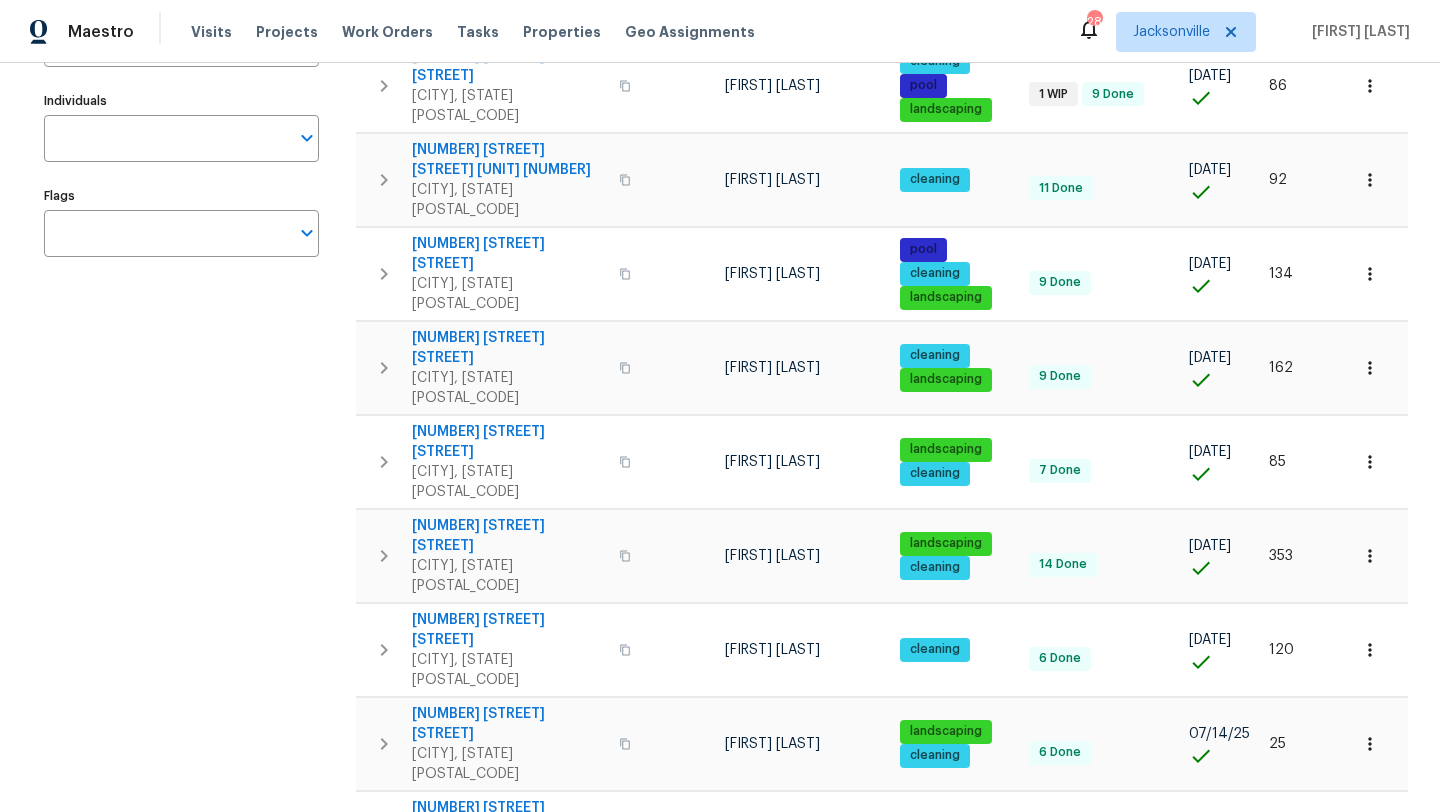 click on "Orange Park, FL 32073" at bounding box center (509, 952) 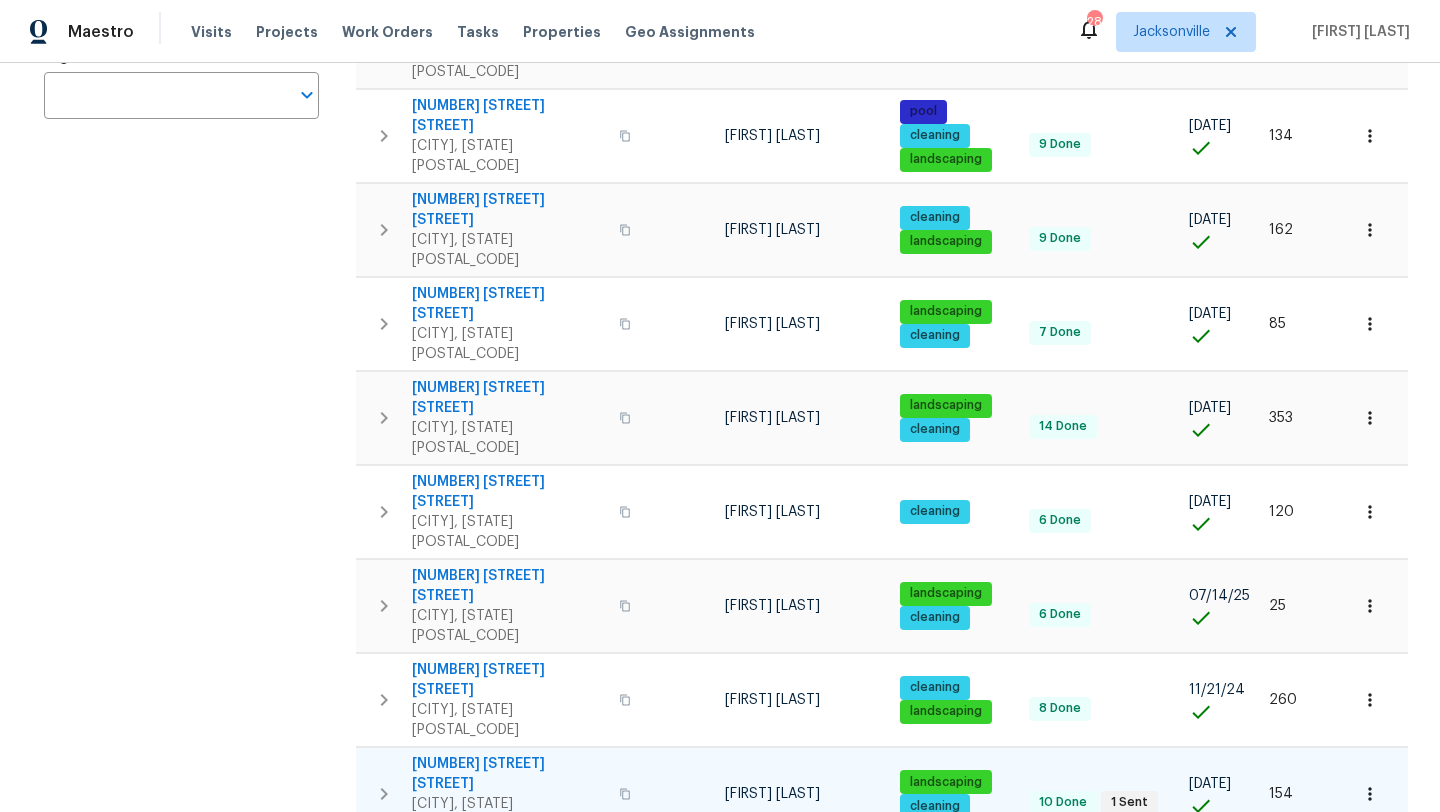 scroll, scrollTop: 445, scrollLeft: 0, axis: vertical 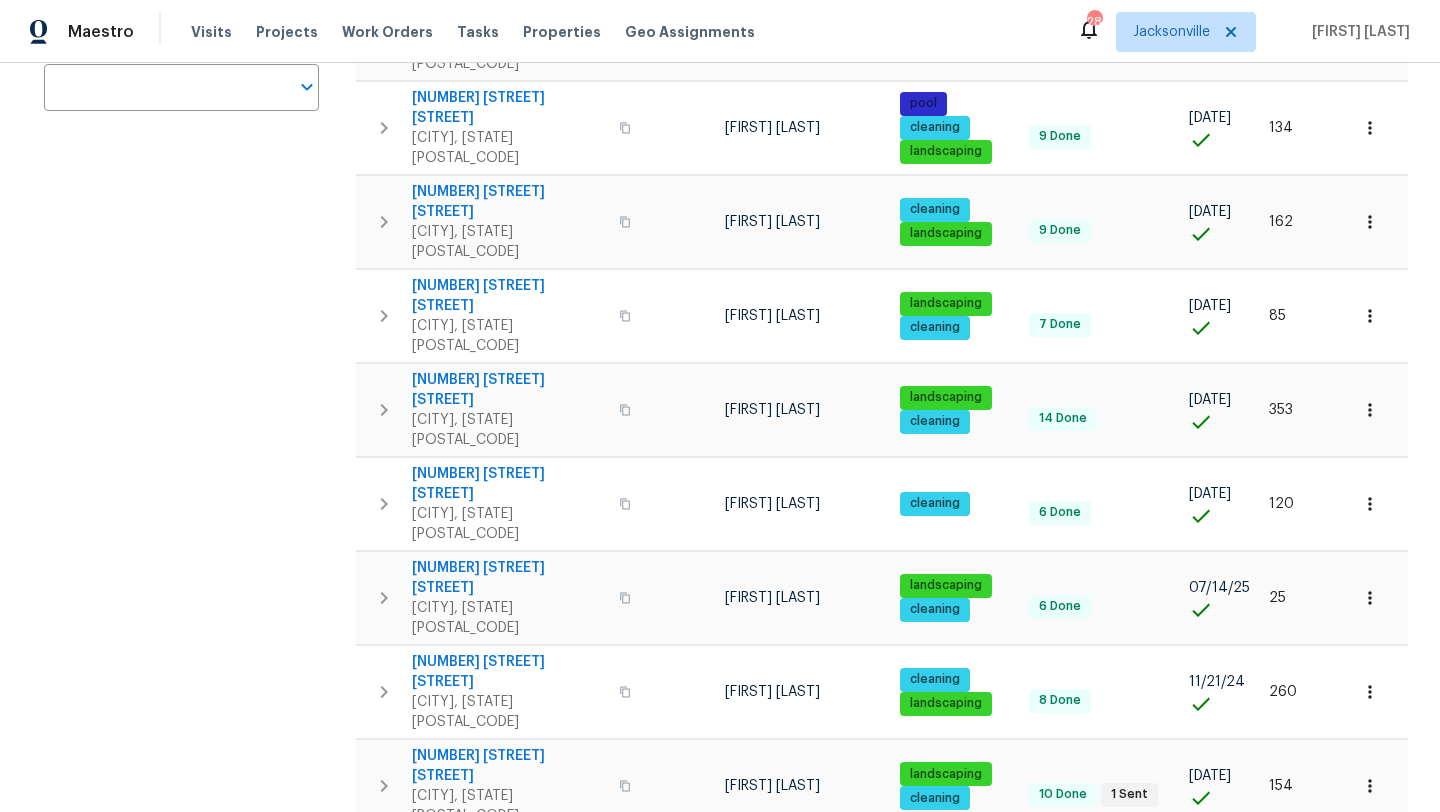 click on "3124 Hidden Lake Cv" at bounding box center (509, 954) 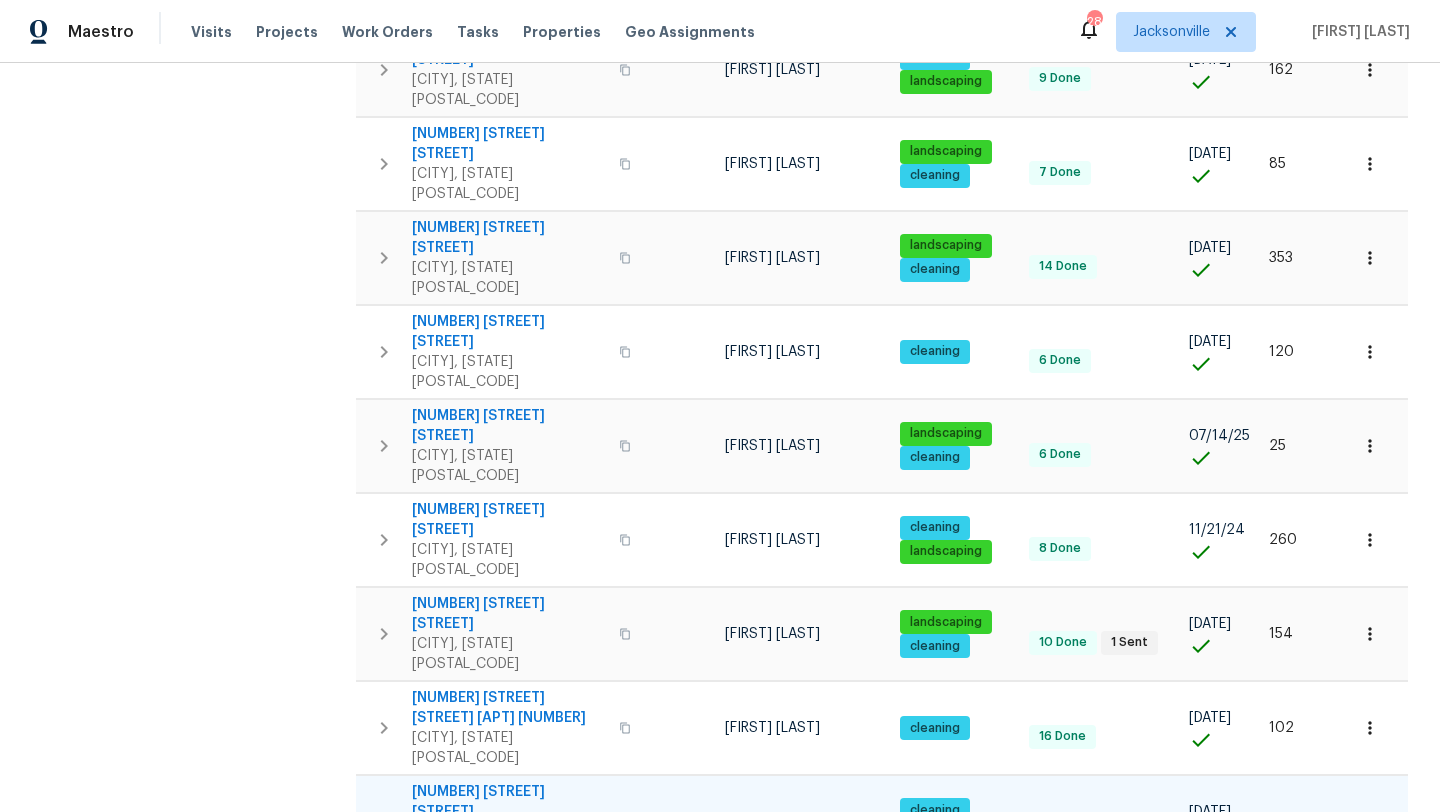 scroll, scrollTop: 599, scrollLeft: 0, axis: vertical 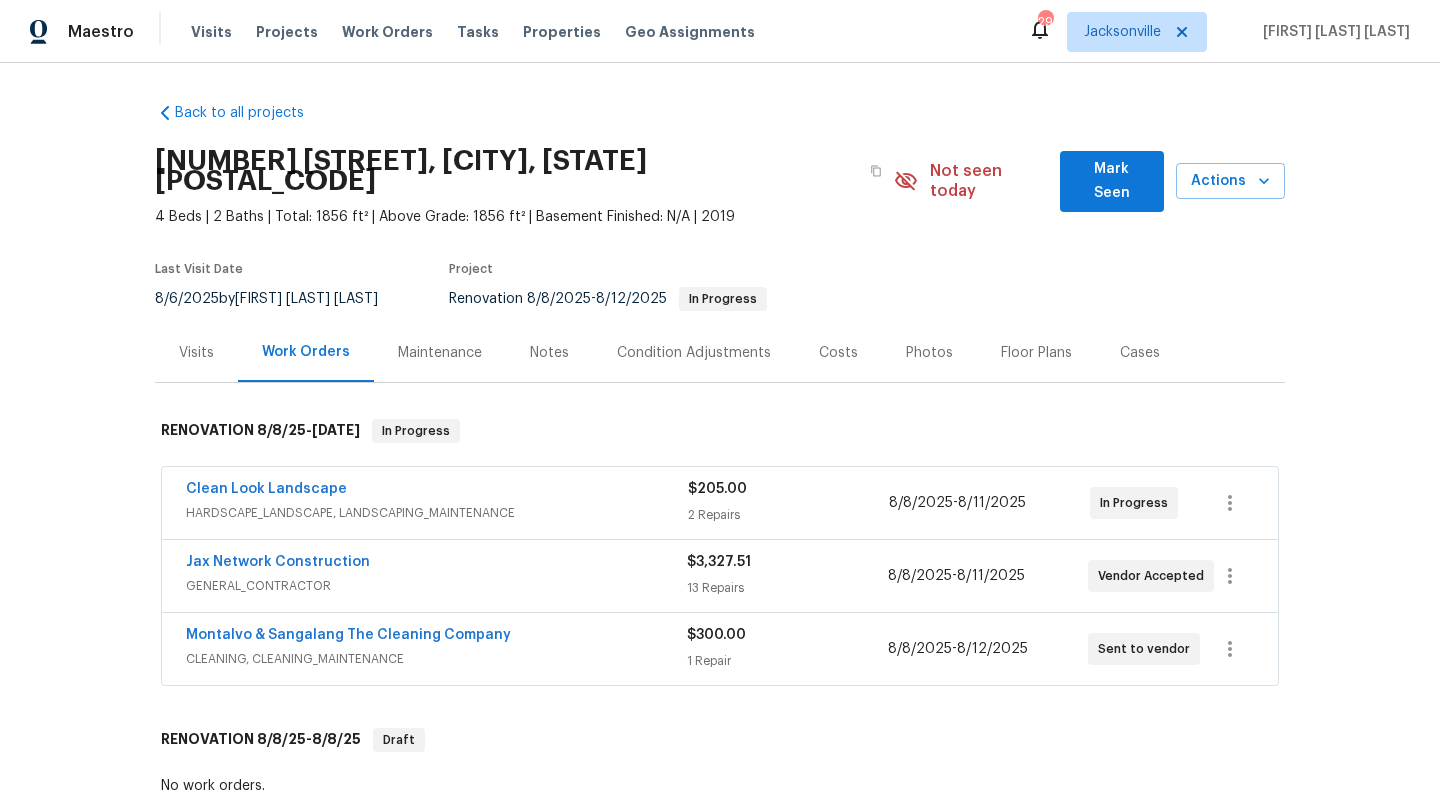 click on "GENERAL_CONTRACTOR" at bounding box center [436, 586] 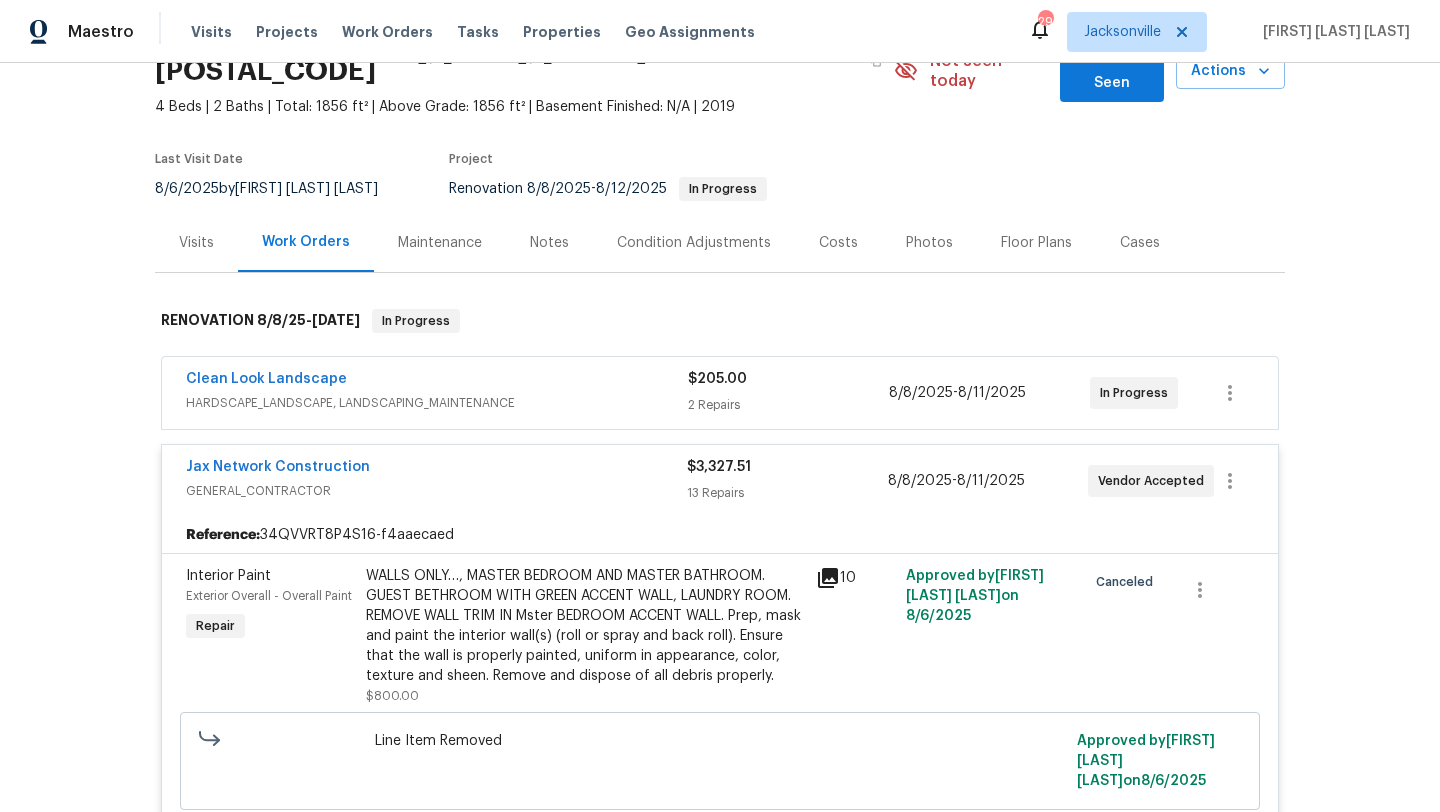 scroll, scrollTop: 0, scrollLeft: 0, axis: both 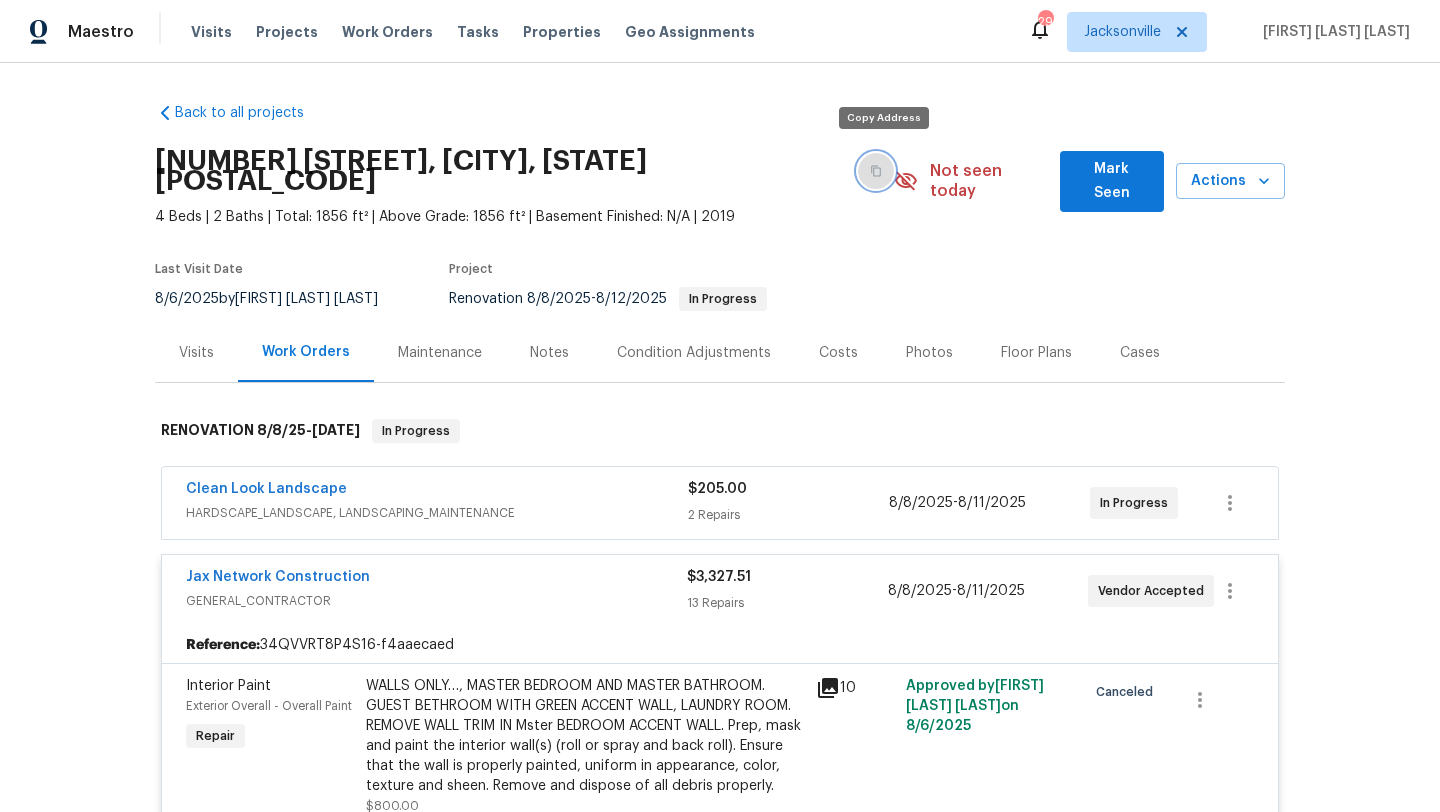 click 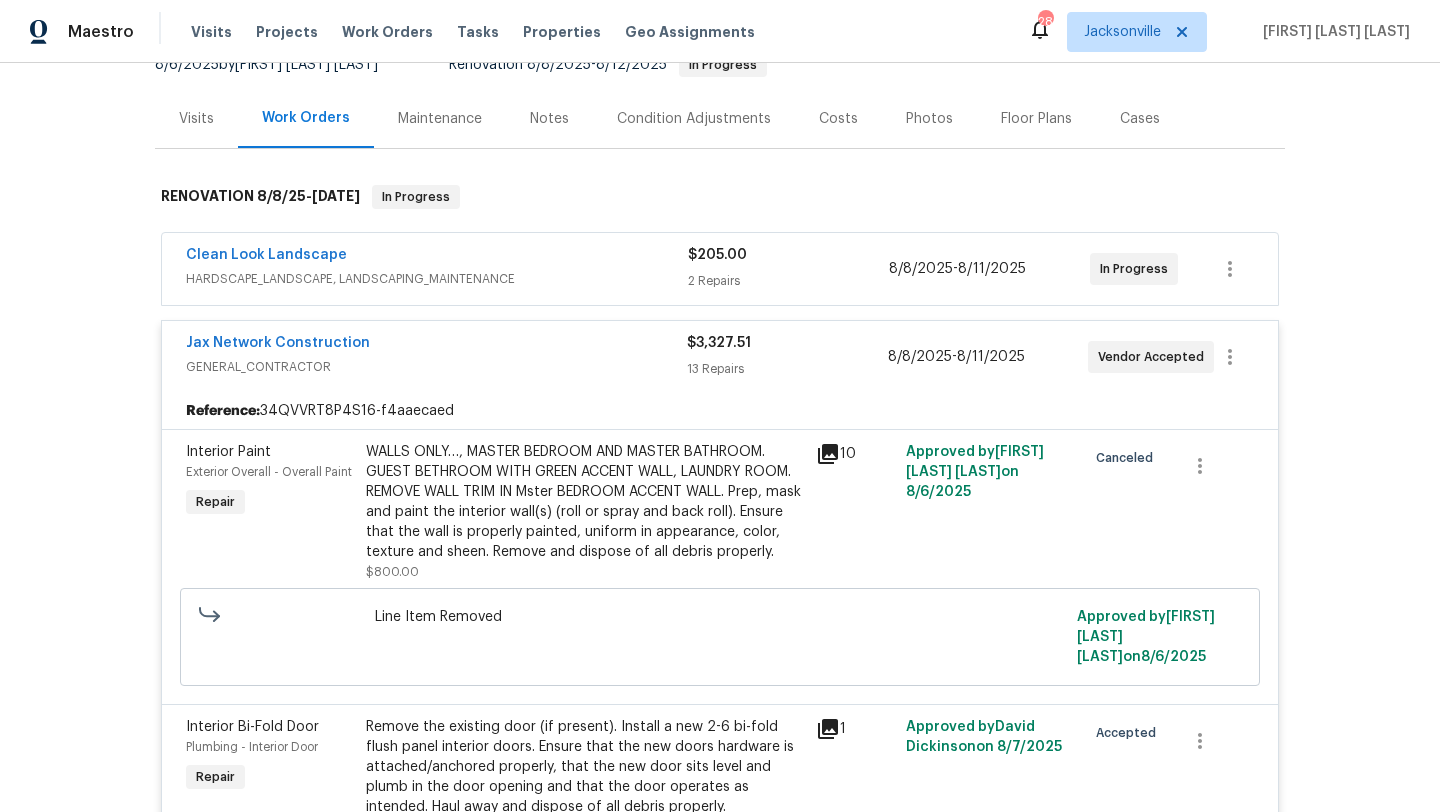 scroll, scrollTop: 221, scrollLeft: 0, axis: vertical 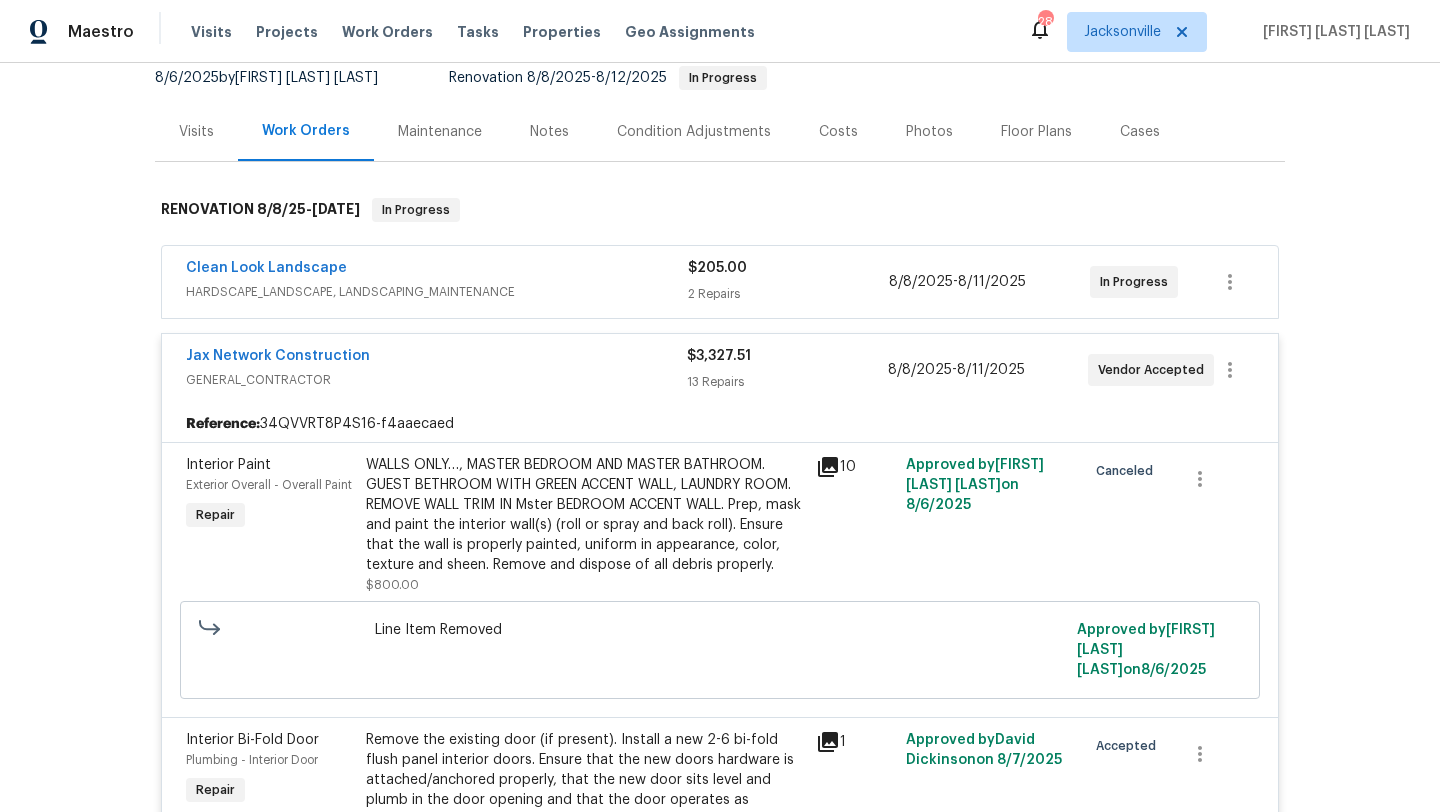 click on "Jax Network Construction" at bounding box center [436, 358] 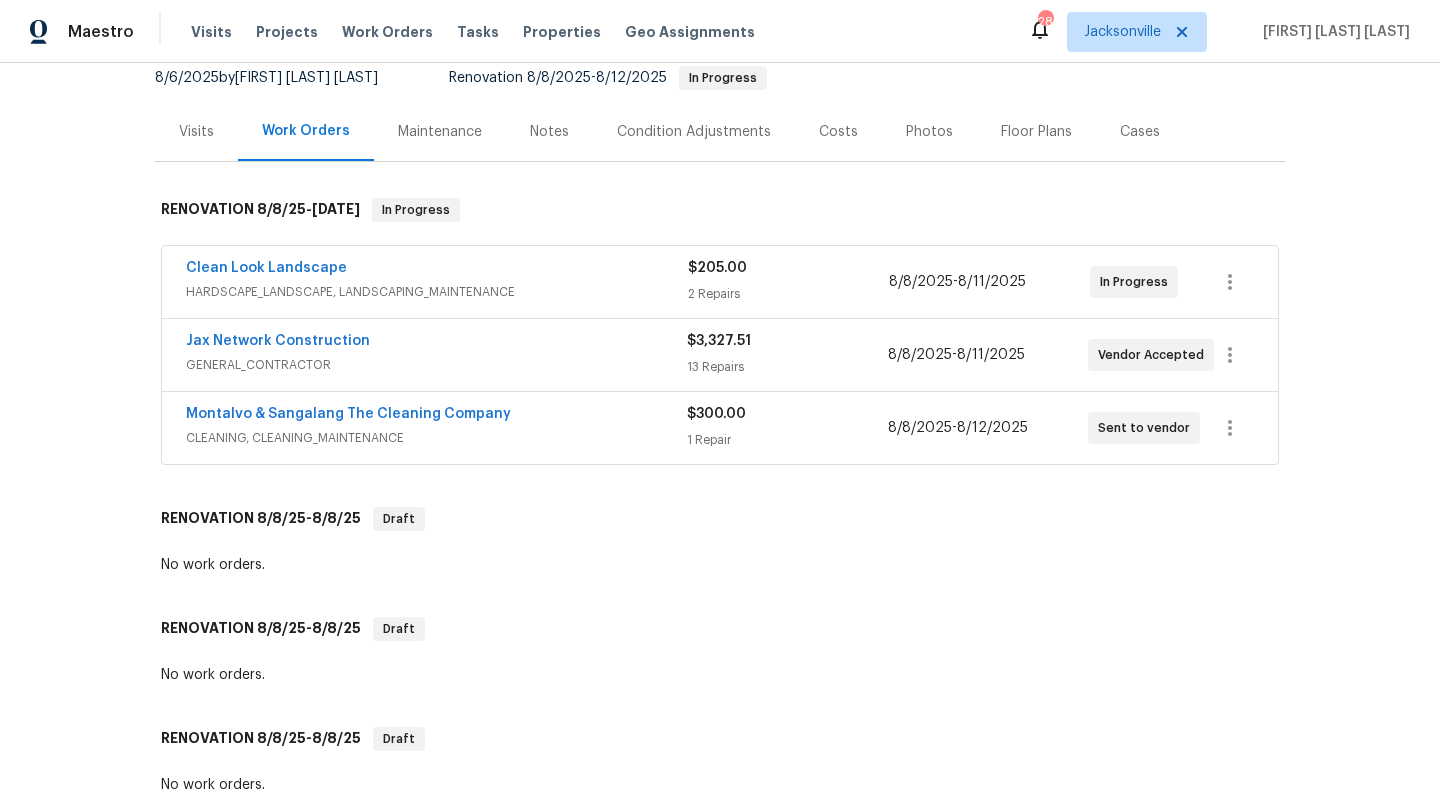 click on "Clean Look Landscape" at bounding box center (437, 270) 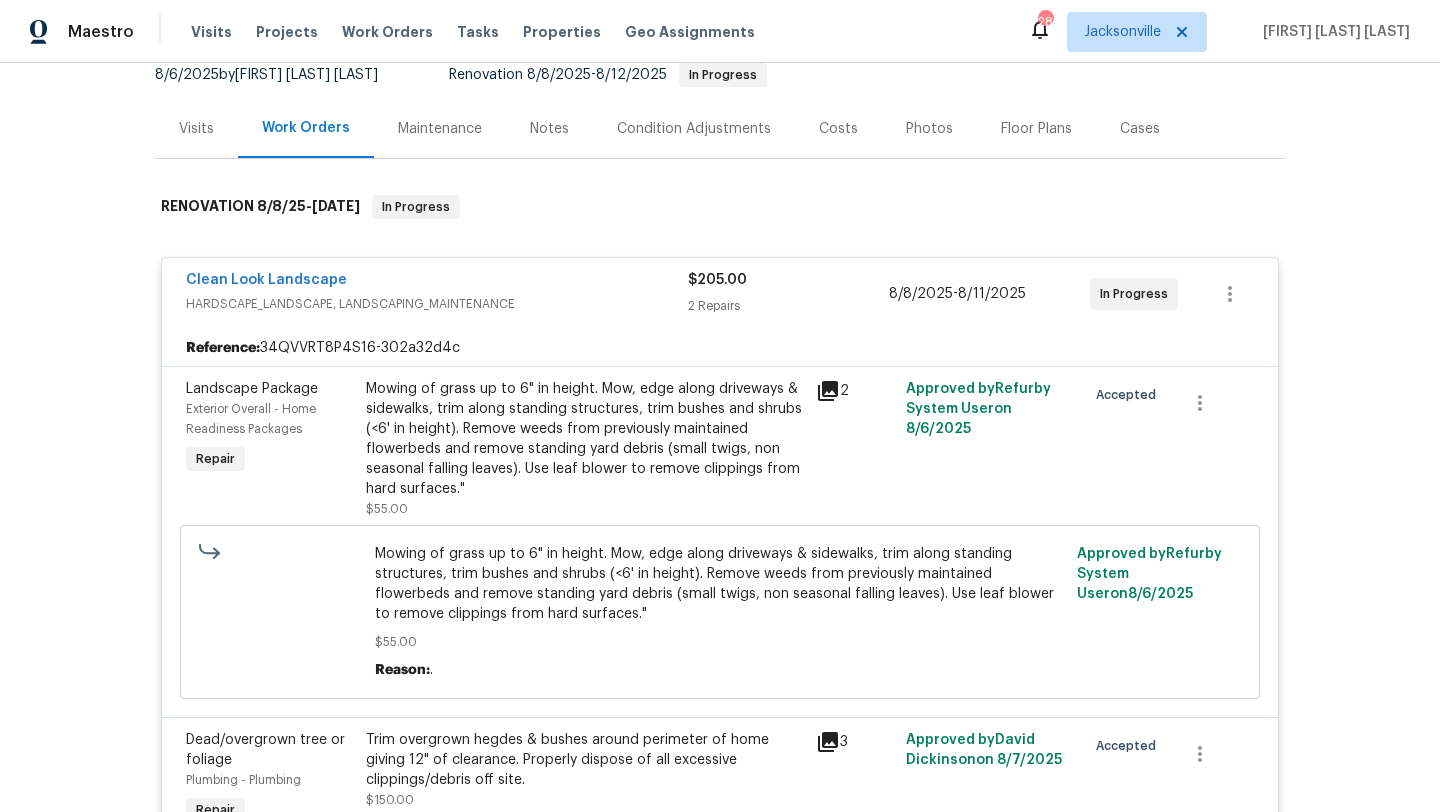 scroll, scrollTop: 222, scrollLeft: 0, axis: vertical 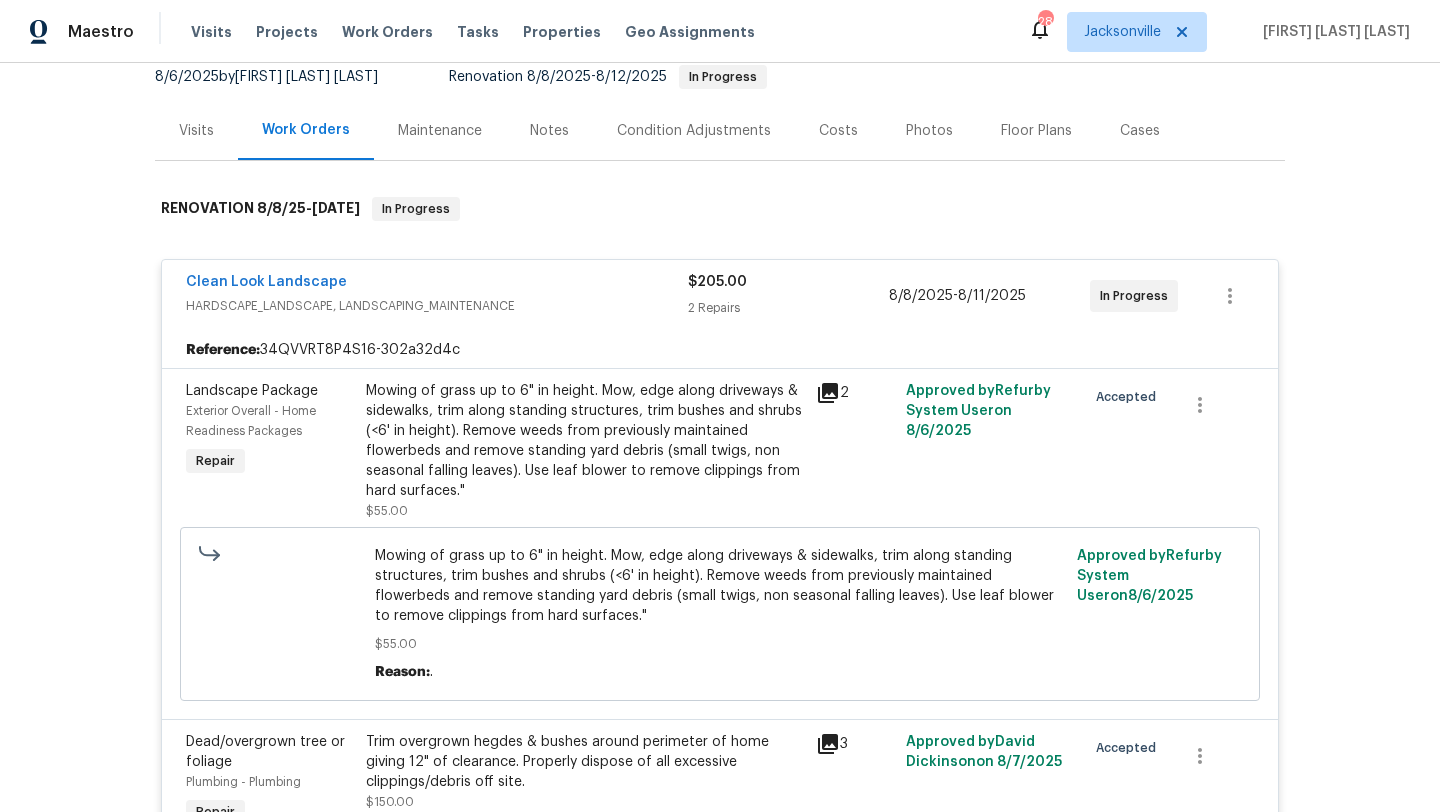 click on "Clean Look Landscape" at bounding box center (437, 284) 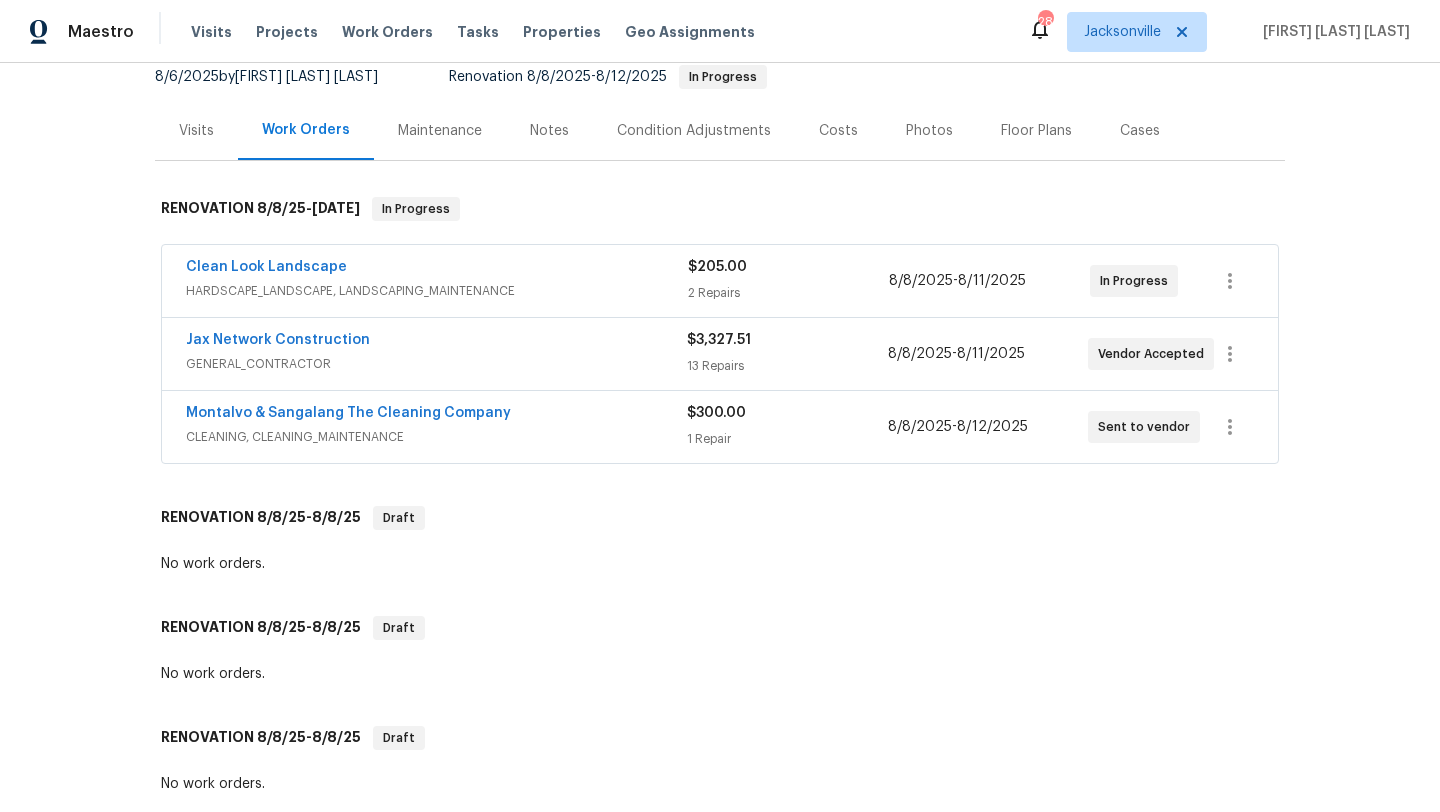 click on "HARDSCAPE_LANDSCAPE, LANDSCAPING_MAINTENANCE" at bounding box center [437, 291] 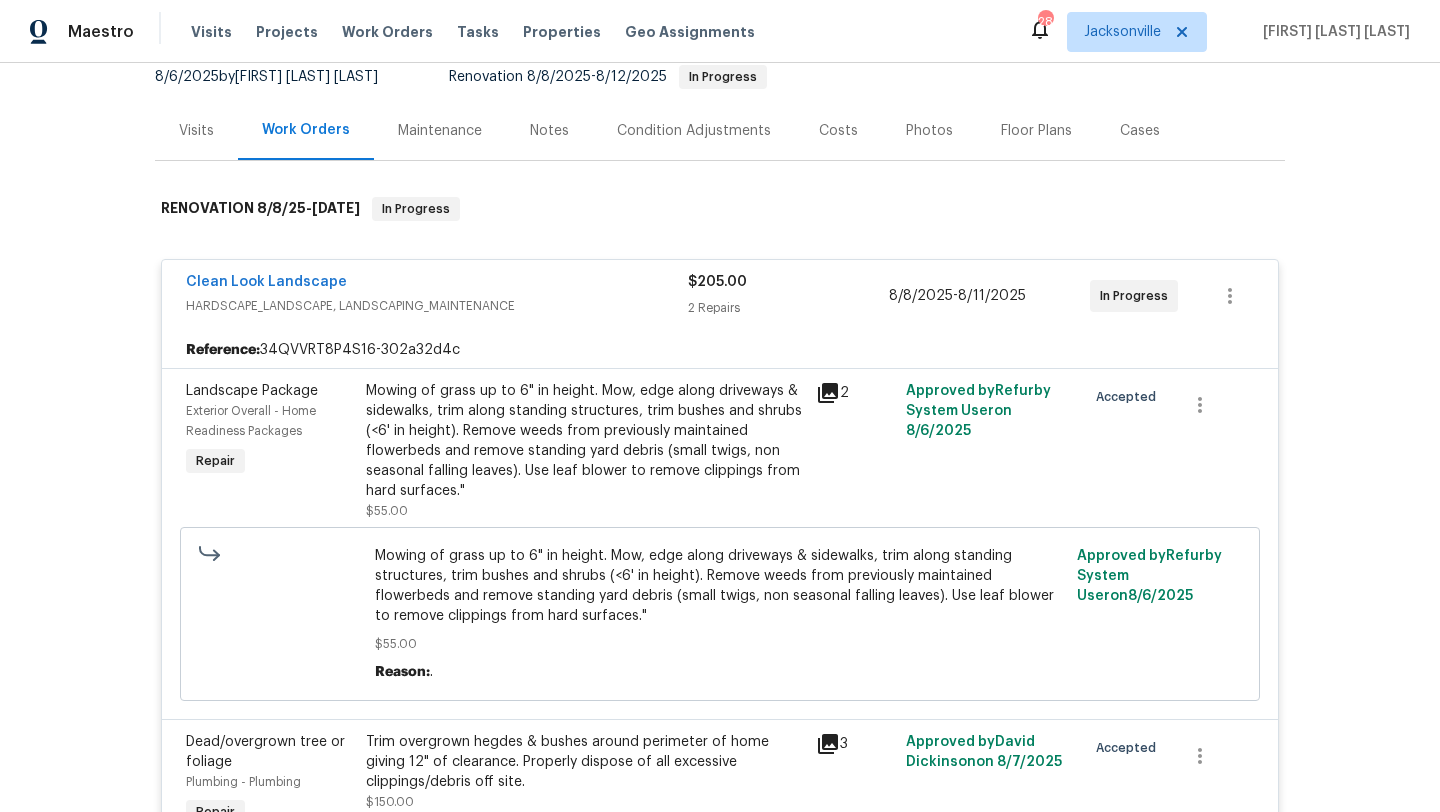 click on "Clean Look Landscape" at bounding box center [437, 284] 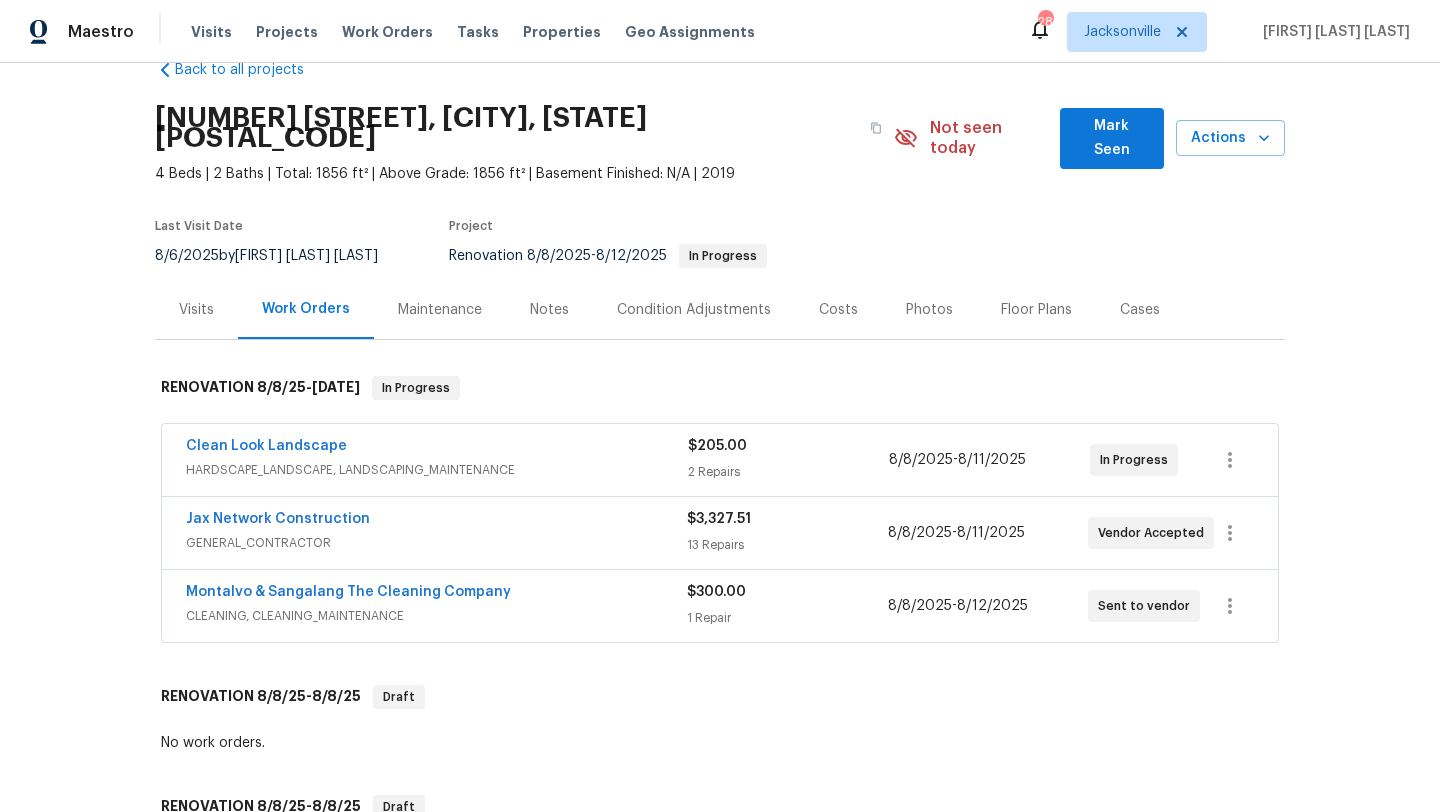 scroll, scrollTop: 37, scrollLeft: 0, axis: vertical 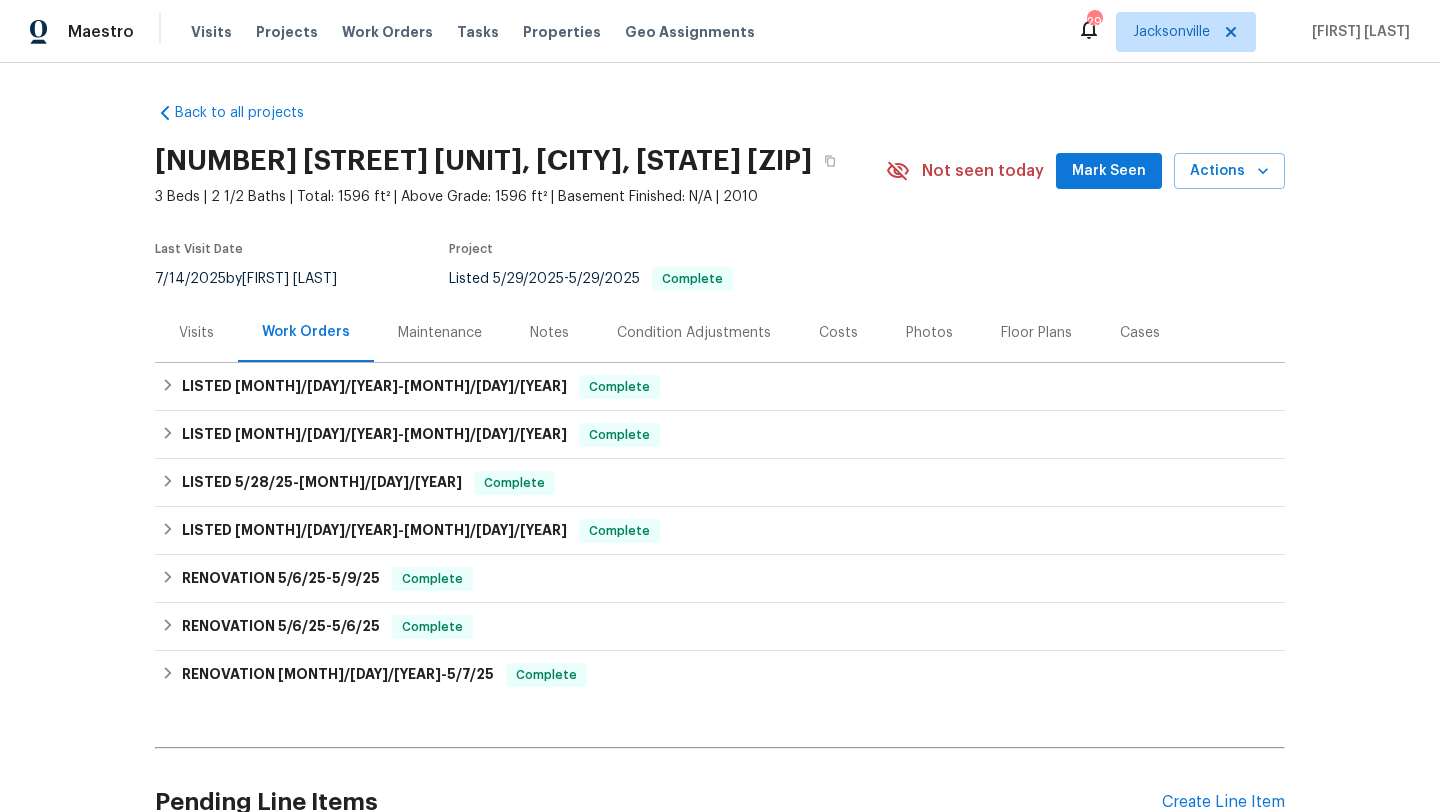 click on "Visits" at bounding box center (196, 333) 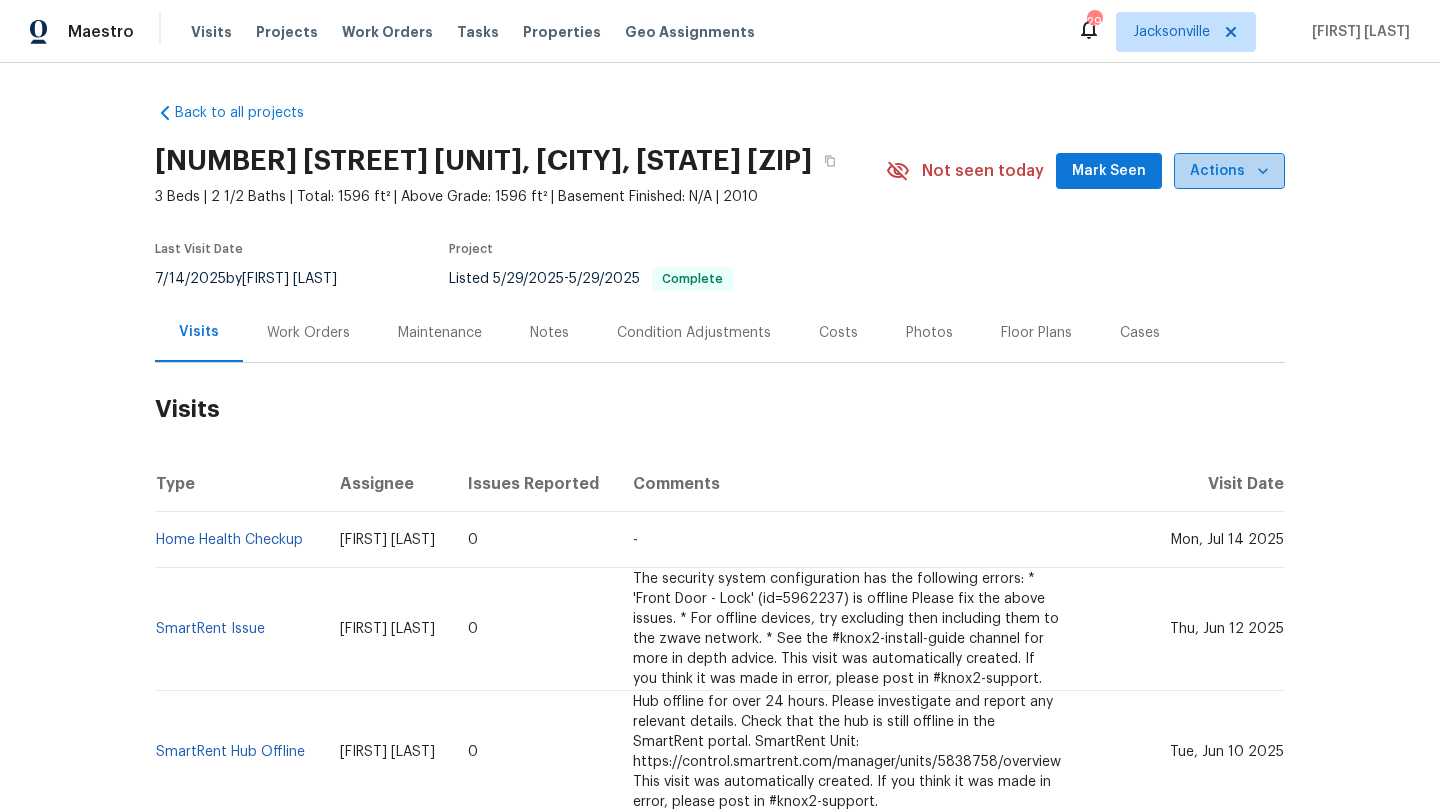 click 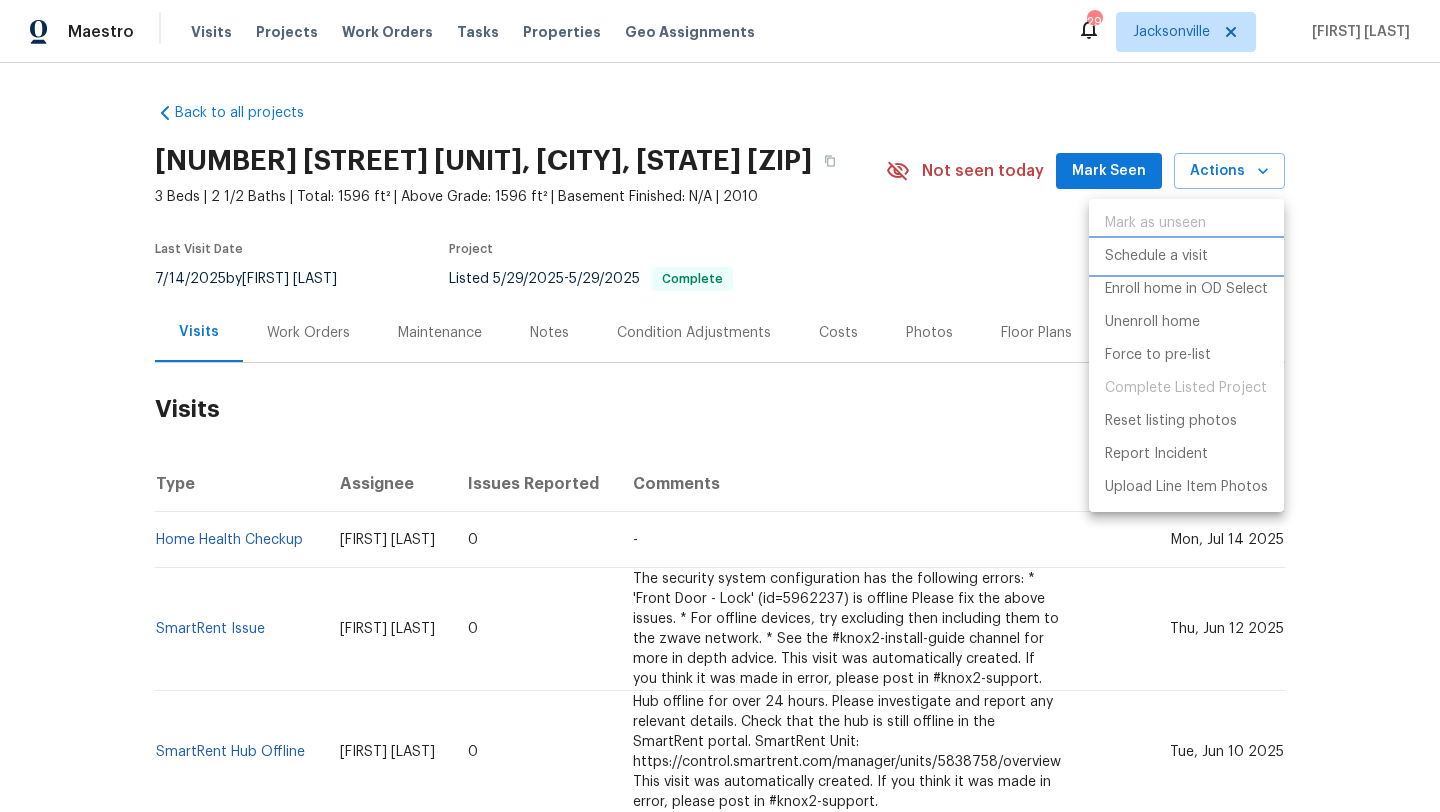 click on "Schedule a visit" at bounding box center (1156, 256) 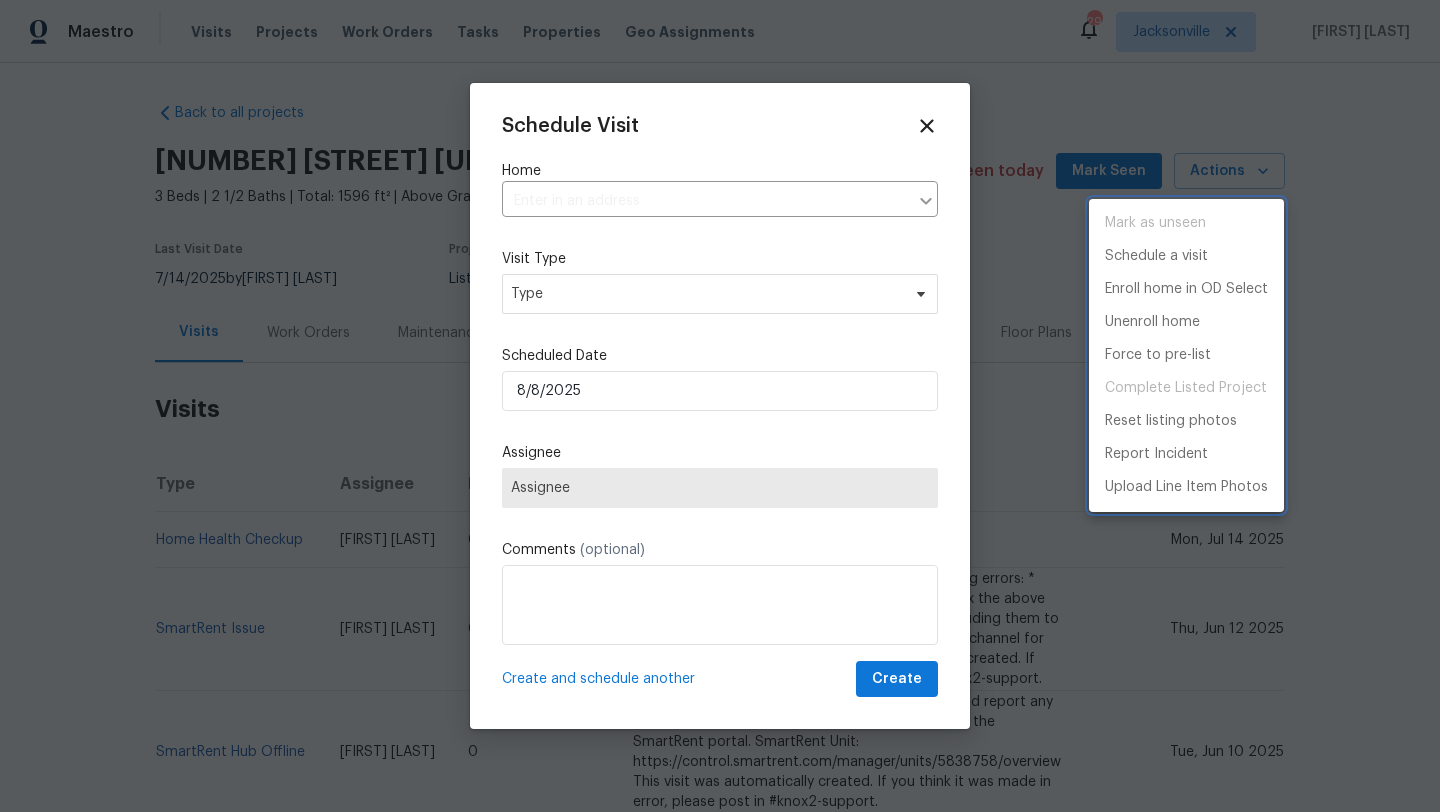 type on "625 Oakleaf Plantation Pkwy Unit 112, Orange Park, FL 32065" 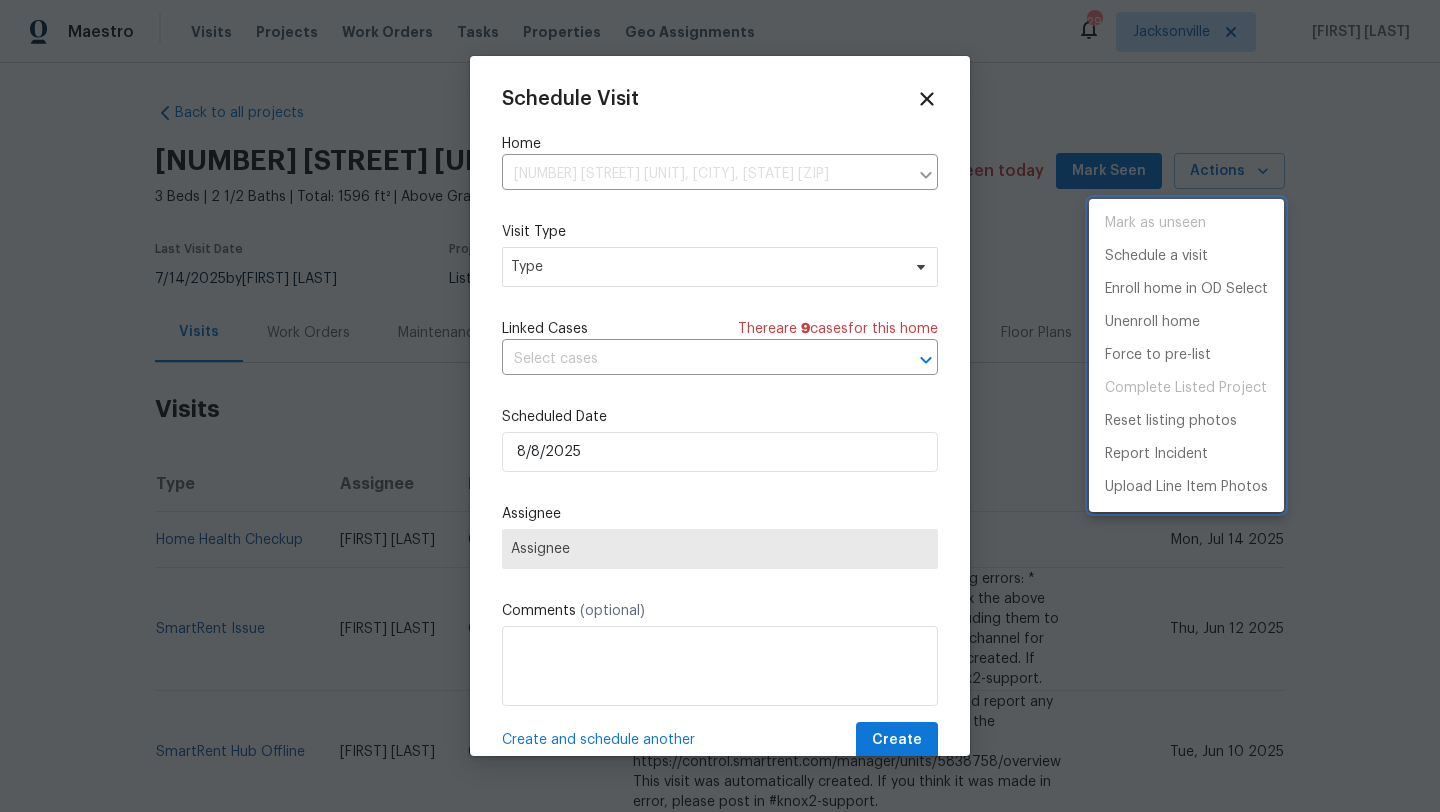 click at bounding box center [720, 406] 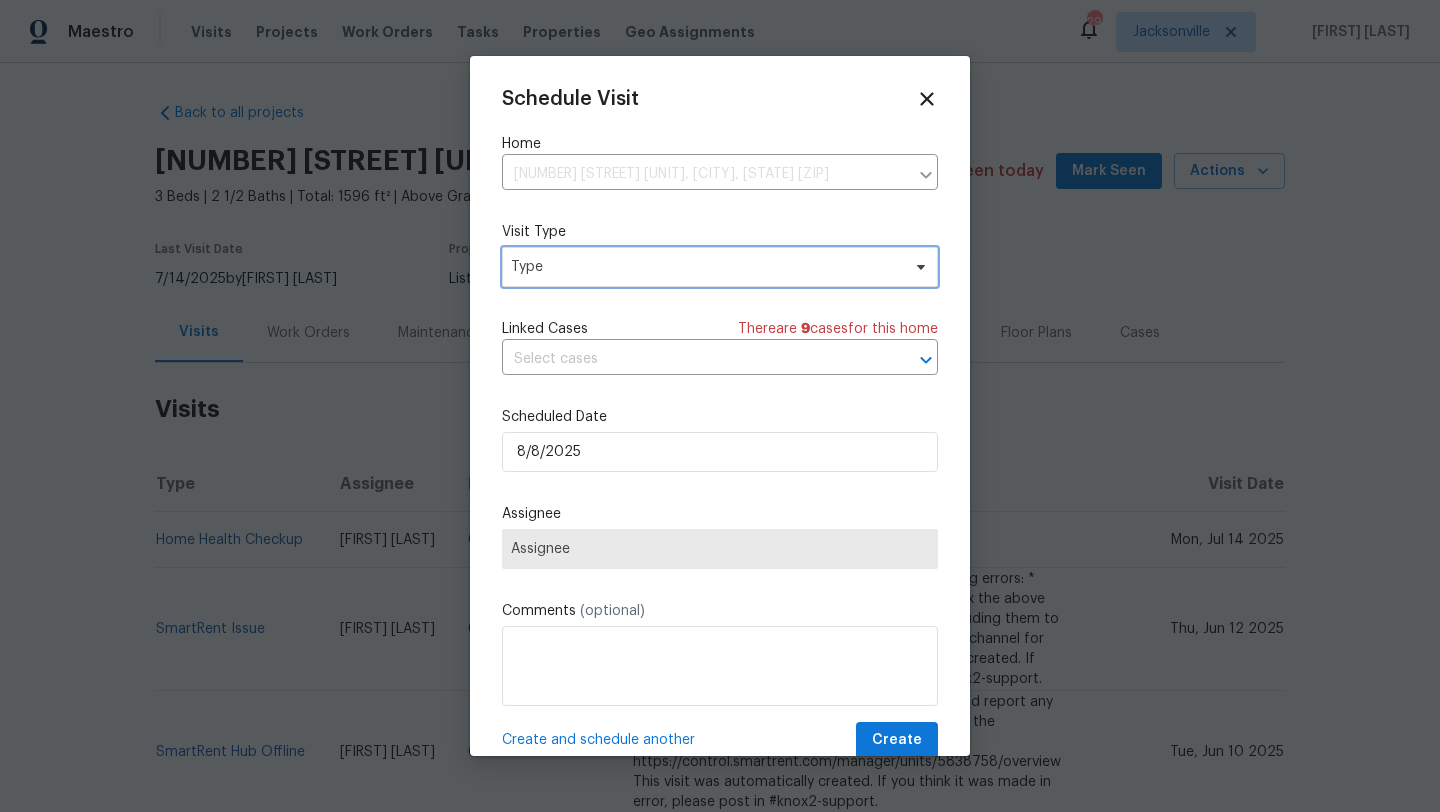 click on "Type" at bounding box center (705, 267) 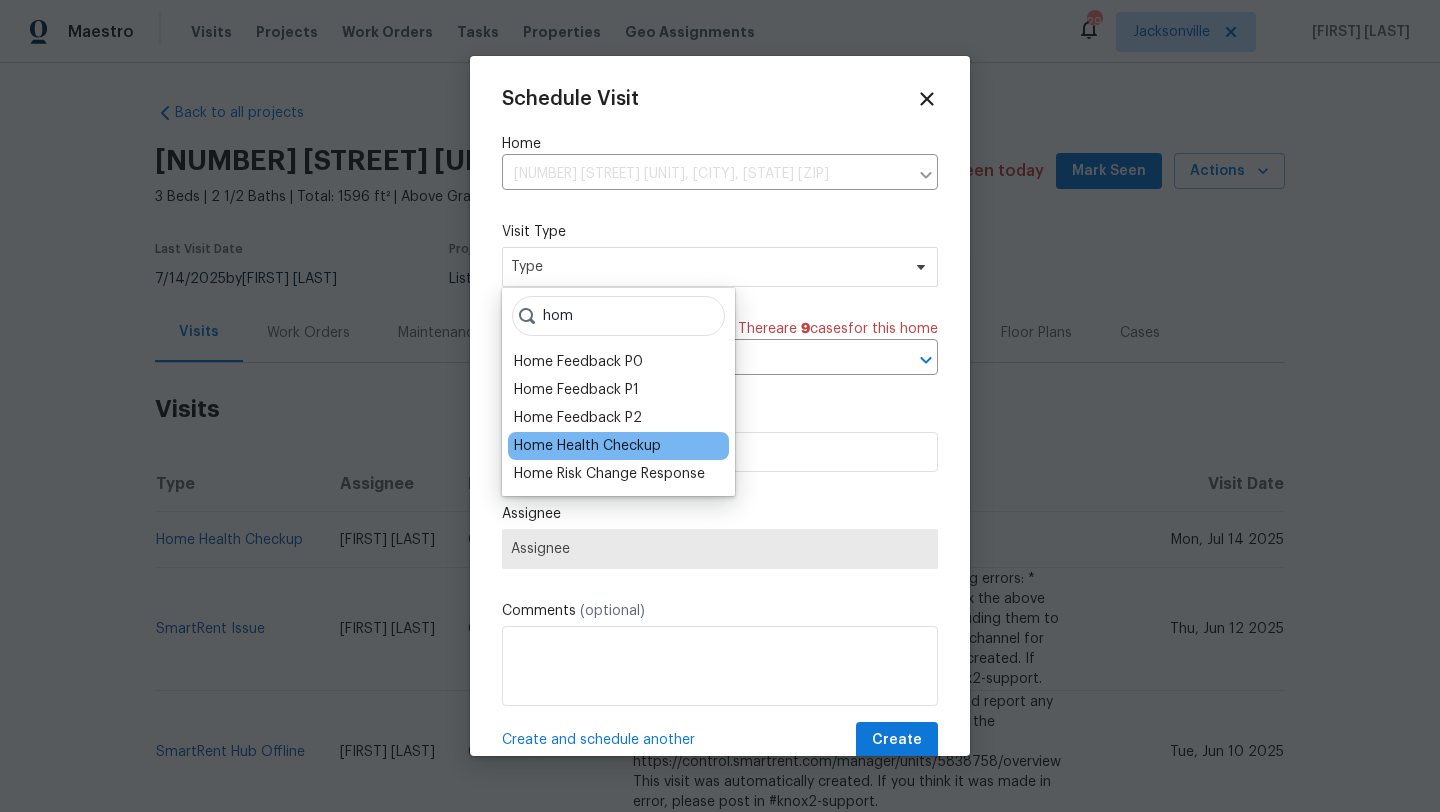 type on "hom" 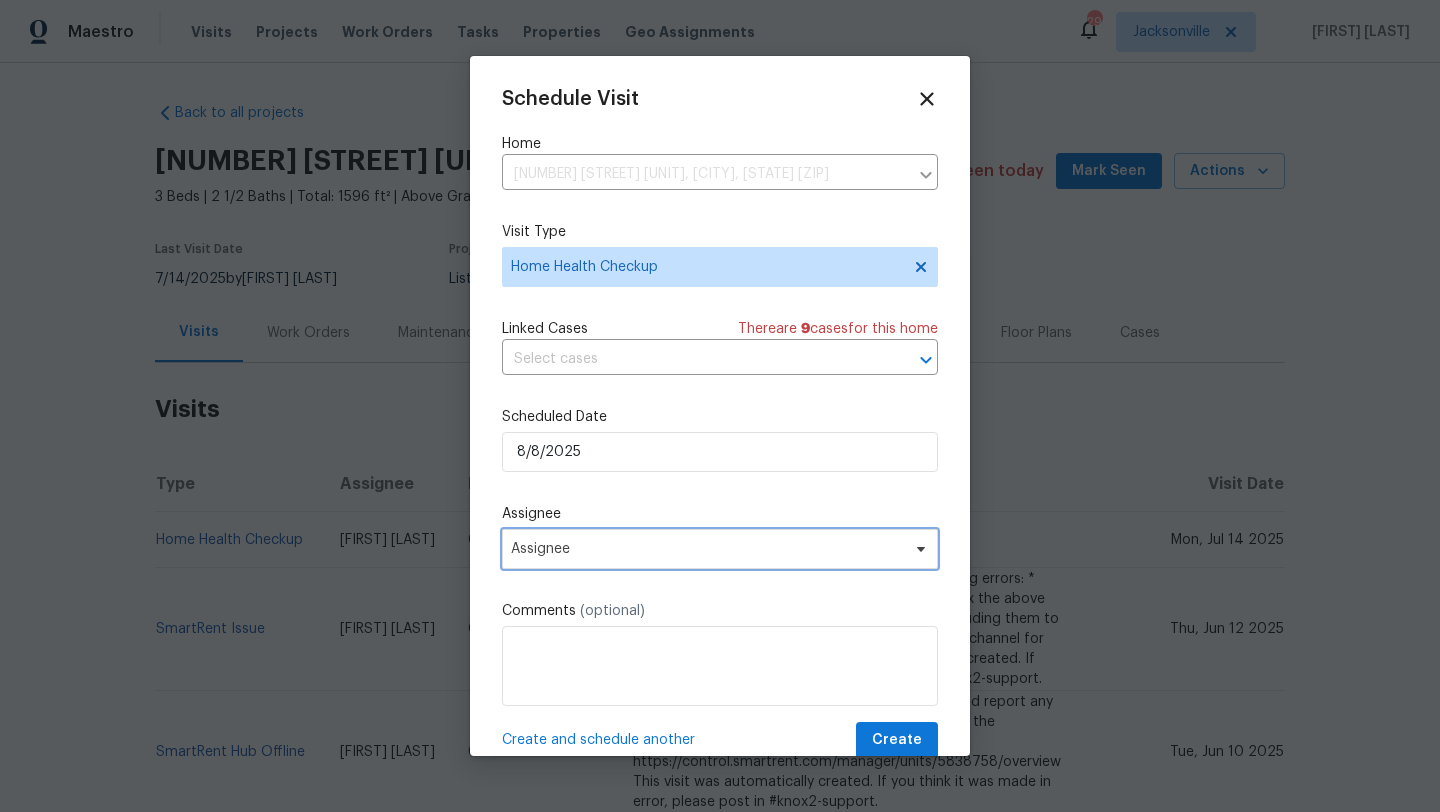 click on "Assignee" at bounding box center [707, 549] 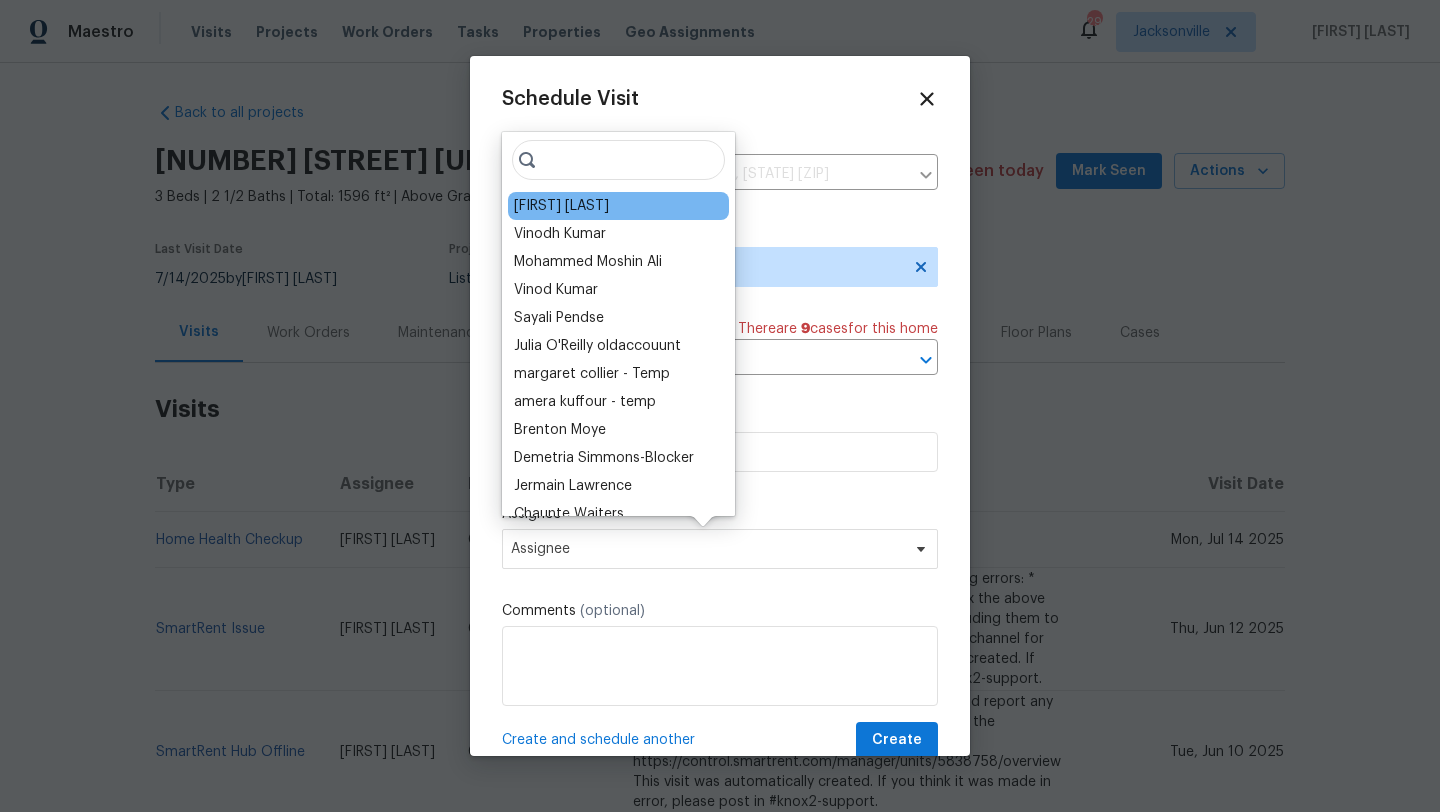 click on "[FIRST] [LAST]" at bounding box center [561, 206] 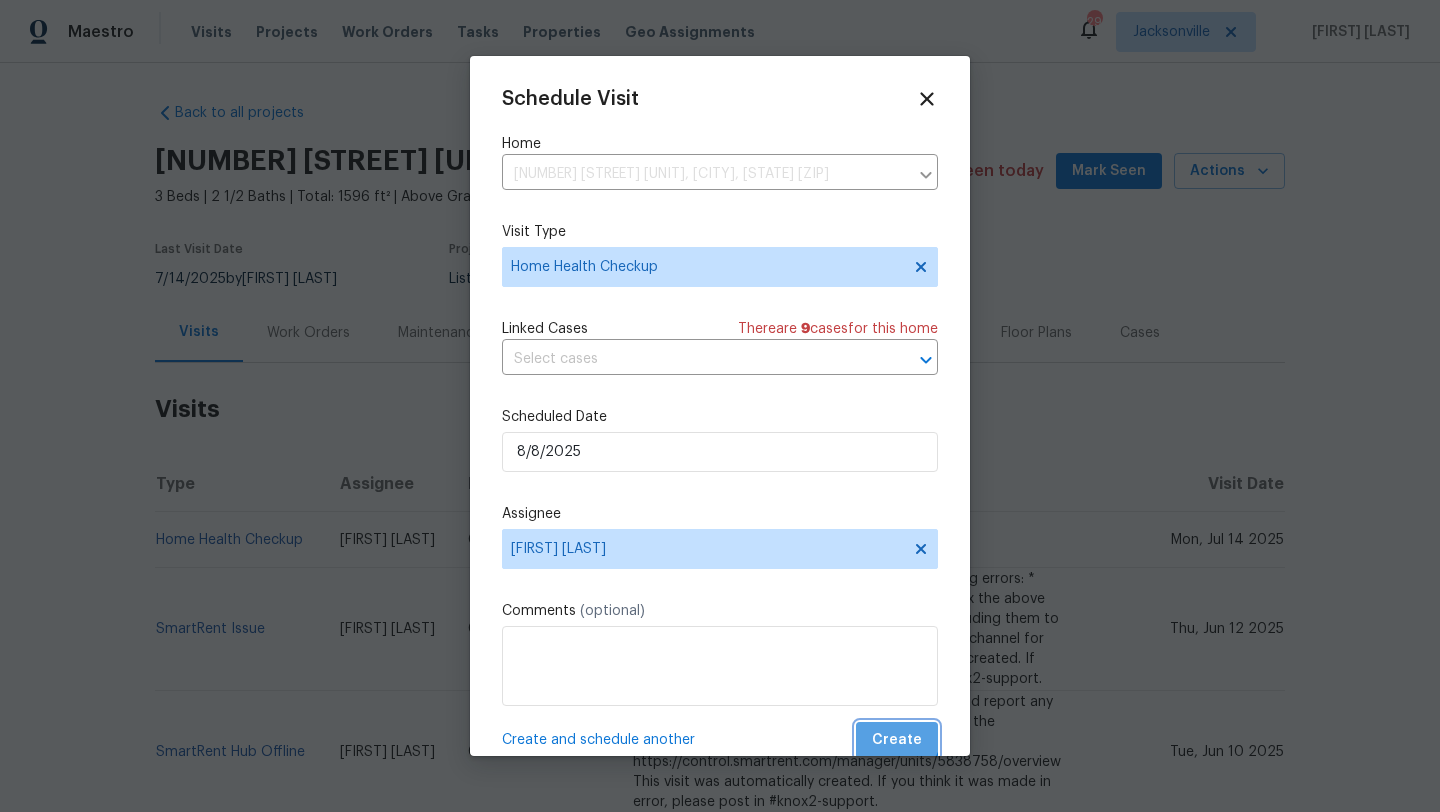 click on "Create" at bounding box center (897, 740) 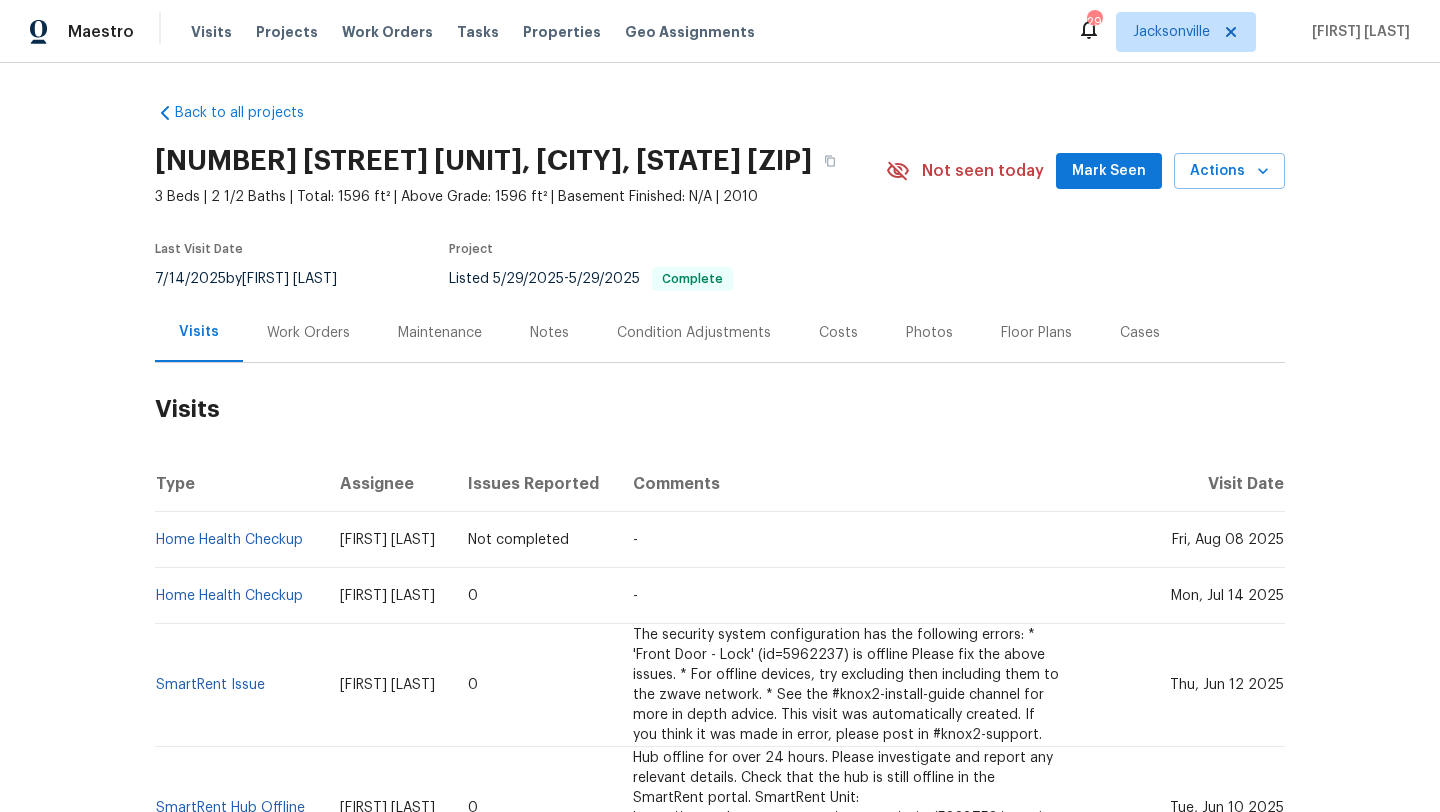 click on "Back to all projects 625 Oakleaf Plantation Pkwy Unit 112, Orange Park, FL 32065 3 Beds | 2 1/2 Baths | Total: 1596 ft² | Above Grade: 1596 ft² | Basement Finished: N/A | 2010 Not seen today Mark Seen Actions Last Visit Date 7/14/2025  by  David Puente Yanes   Project Listed   5/29/2025  -  5/29/2025 Complete Visits Work Orders Maintenance Notes Condition Adjustments Costs Photos Floor Plans Cases Visits Type Assignee Issues Reported Comments Visit Date Home Health Checkup David Puente Yanes Not completed - Fri, Aug 08 2025 Home Health Checkup David Puente Yanes 0 - Mon, Jul 14 2025 SmartRent Issue David Puente Yanes 0 The security system configuration has the following errors:
* 'Front Door - Lock' (id=5962237) is offline
Please fix the above issues.
* For offline devices, try excluding then including them to the zwave network.
* See the #knox2-install-guide channel for more in depth advice.
This visit was automatically created. If you think it was made in error, please post in #knox2-support. 0" at bounding box center [720, 437] 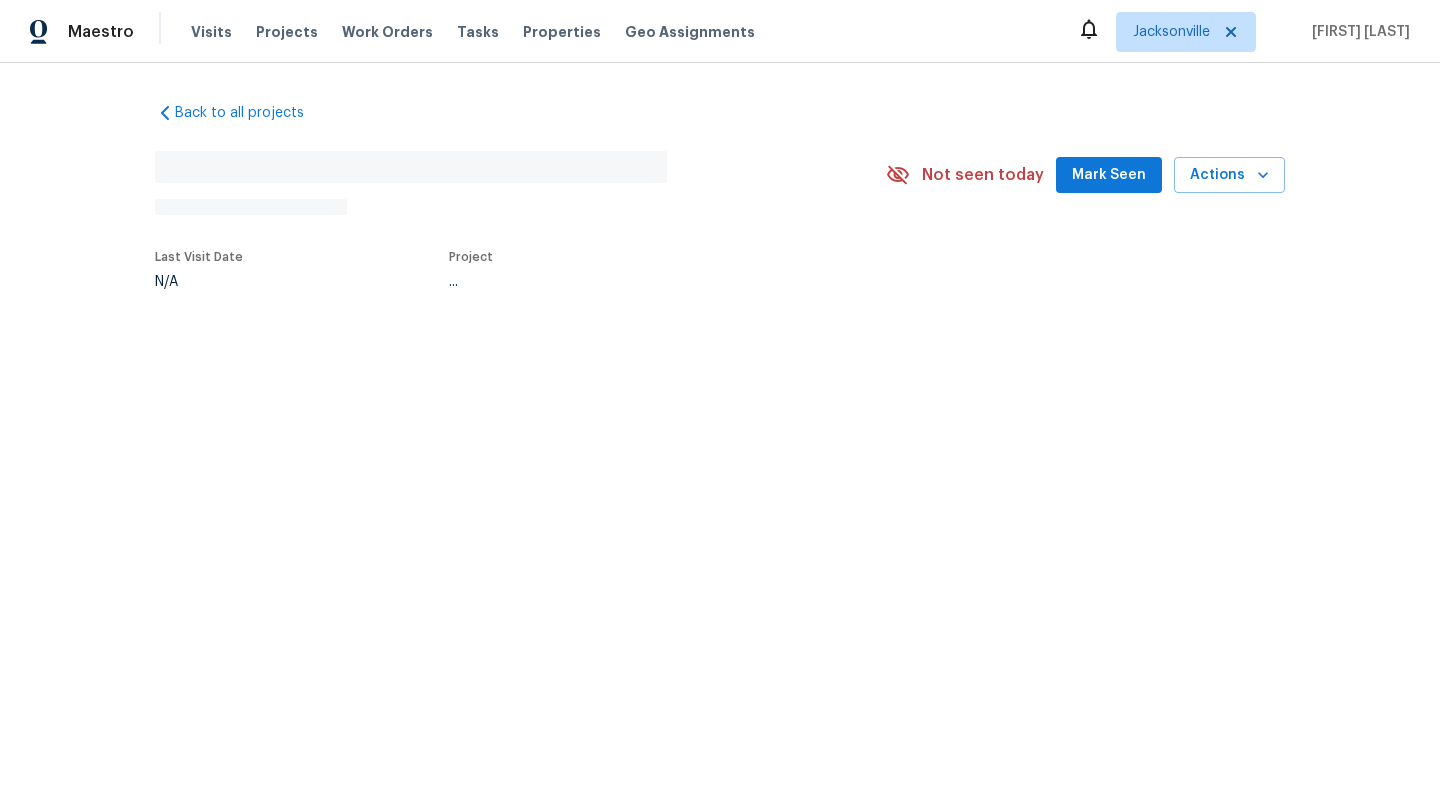 scroll, scrollTop: 0, scrollLeft: 0, axis: both 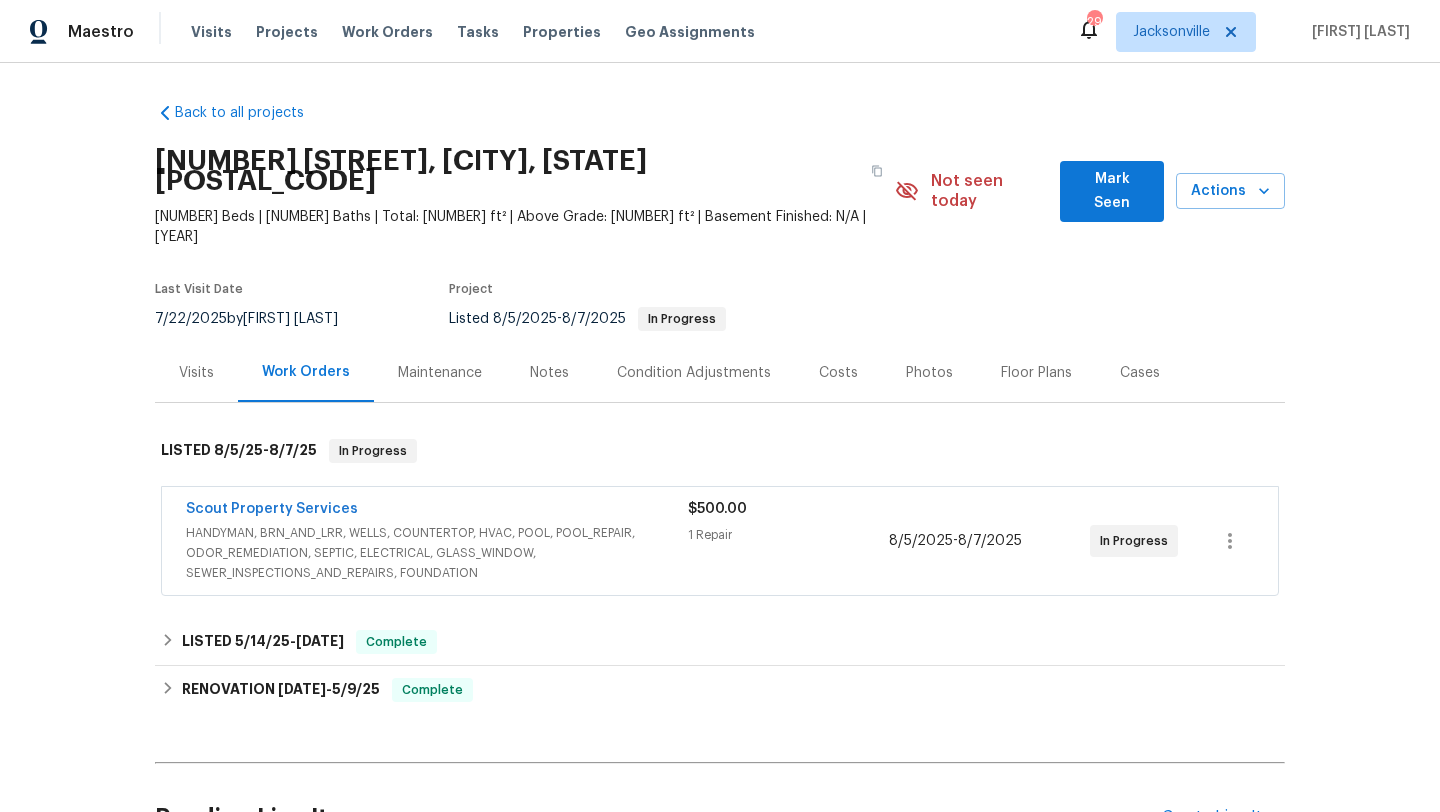 click on "HANDYMAN, BRN_AND_LRR, WELLS, COUNTERTOP, HVAC, POOL, POOL_REPAIR, ODOR_REMEDIATION, SEPTIC, ELECTRICAL, GLASS_WINDOW, SEWER_INSPECTIONS_AND_REPAIRS, FOUNDATION" at bounding box center (437, 553) 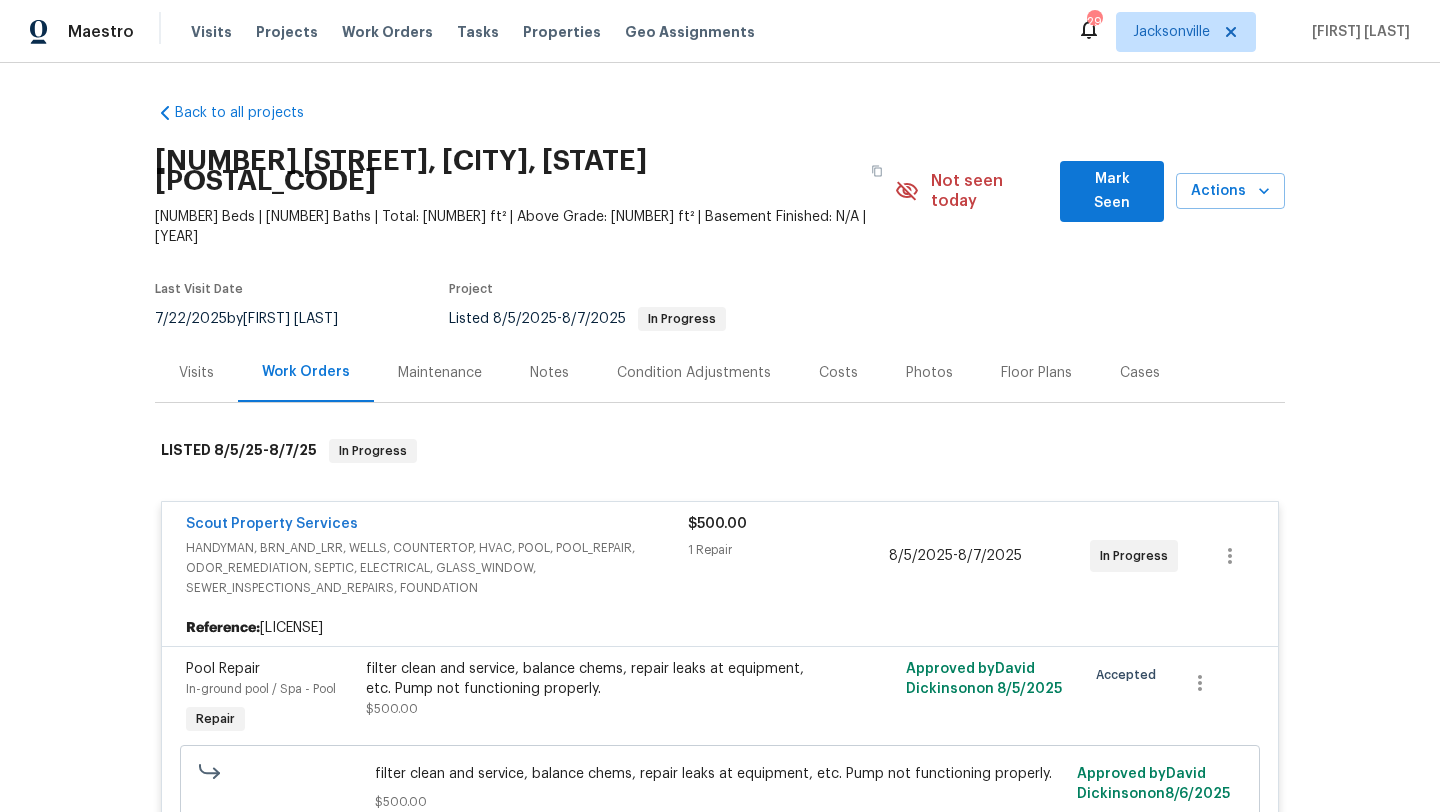 click on "HANDYMAN, BRN_AND_LRR, WELLS, COUNTERTOP, HVAC, POOL, POOL_REPAIR, ODOR_REMEDIATION, SEPTIC, ELECTRICAL, GLASS_WINDOW, SEWER_INSPECTIONS_AND_REPAIRS, FOUNDATION" at bounding box center (437, 568) 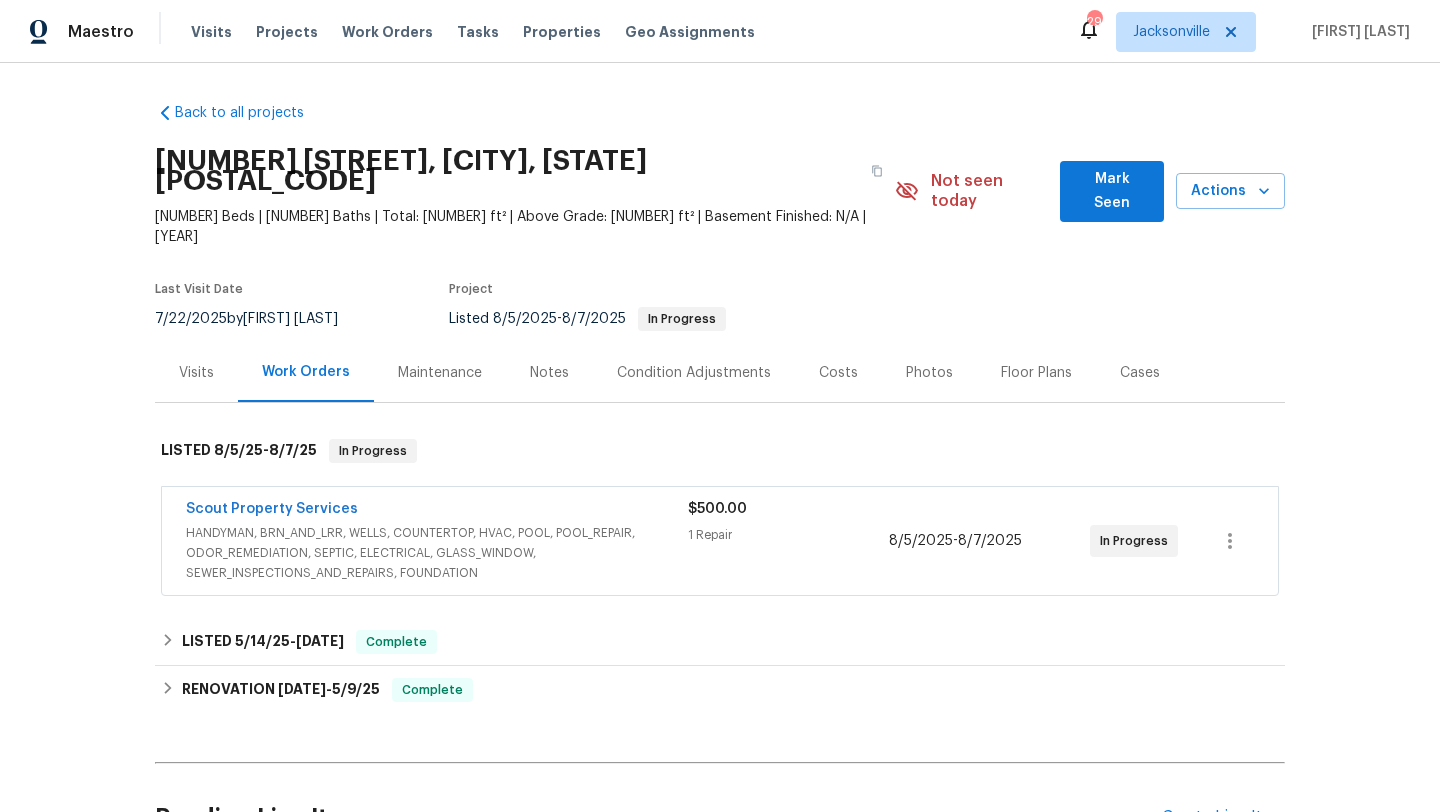 click on "Visits" at bounding box center [196, 373] 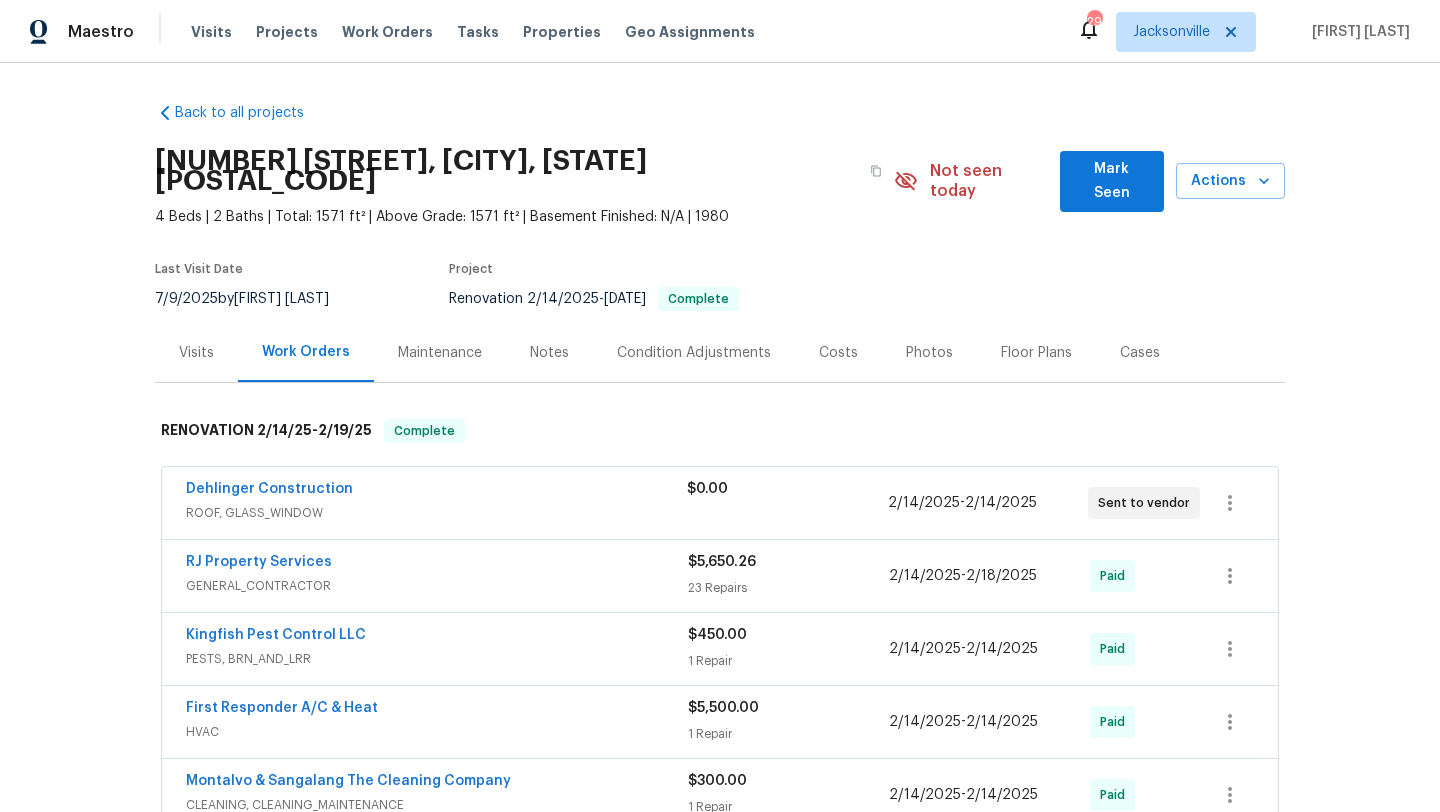 scroll, scrollTop: 0, scrollLeft: 0, axis: both 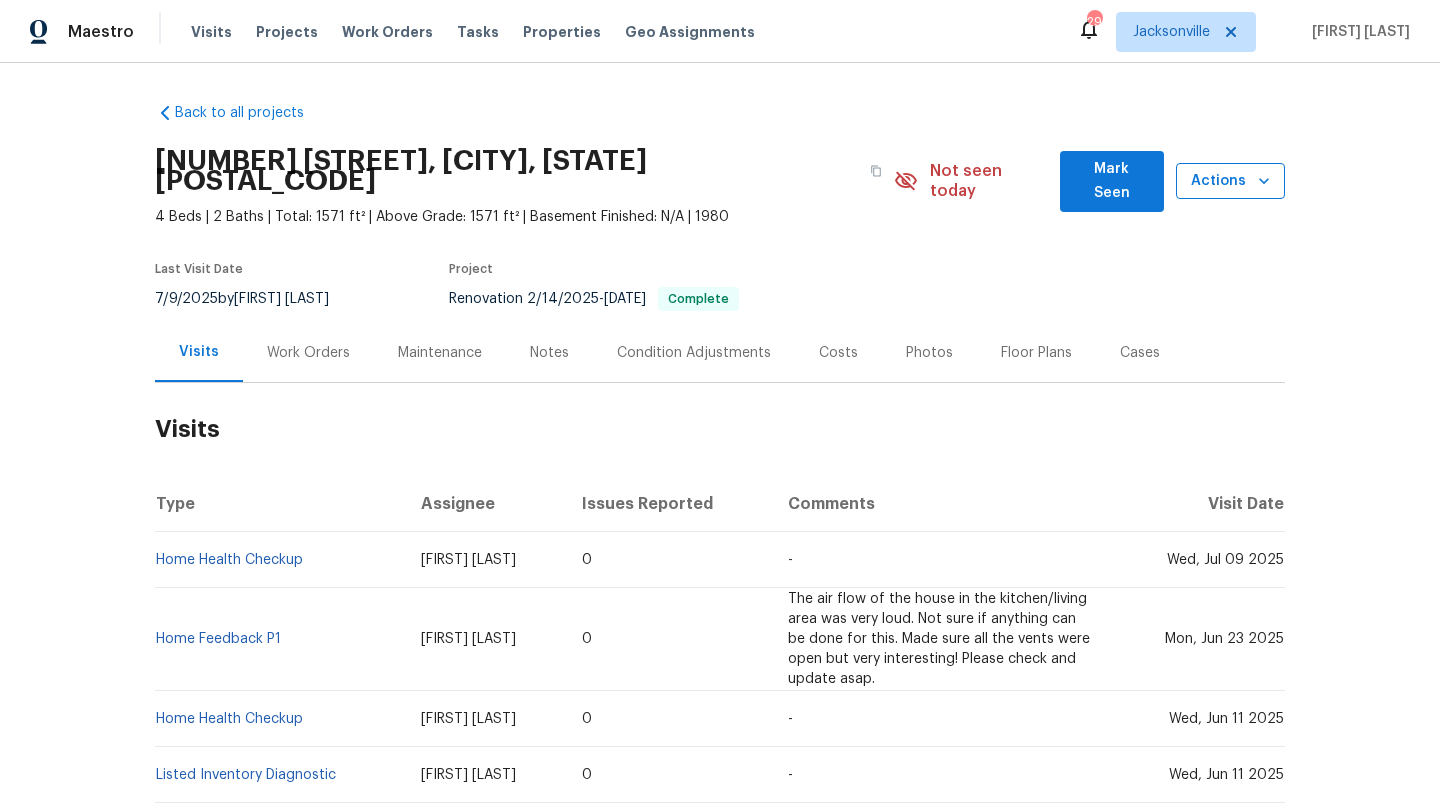 click 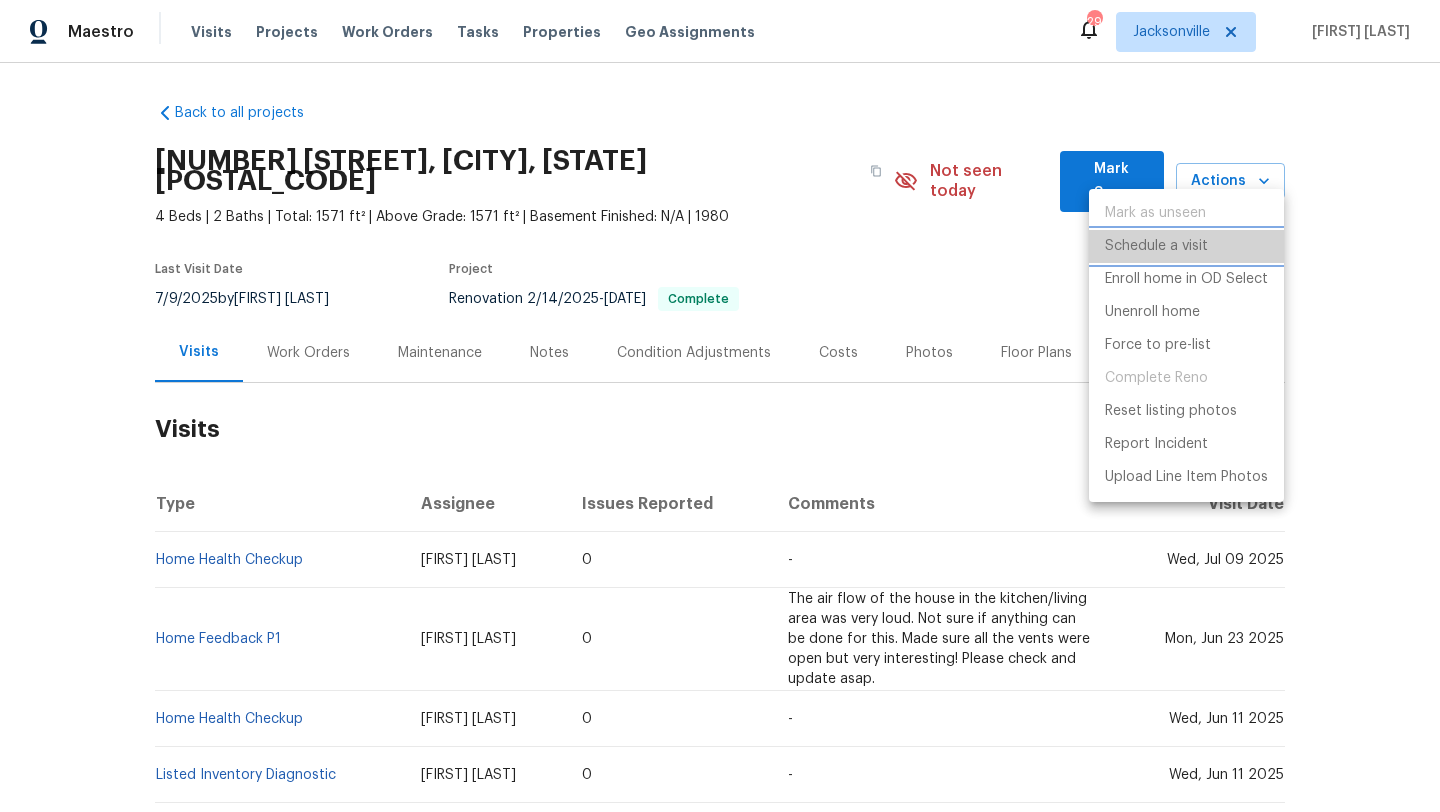 click on "Schedule a visit" at bounding box center (1156, 246) 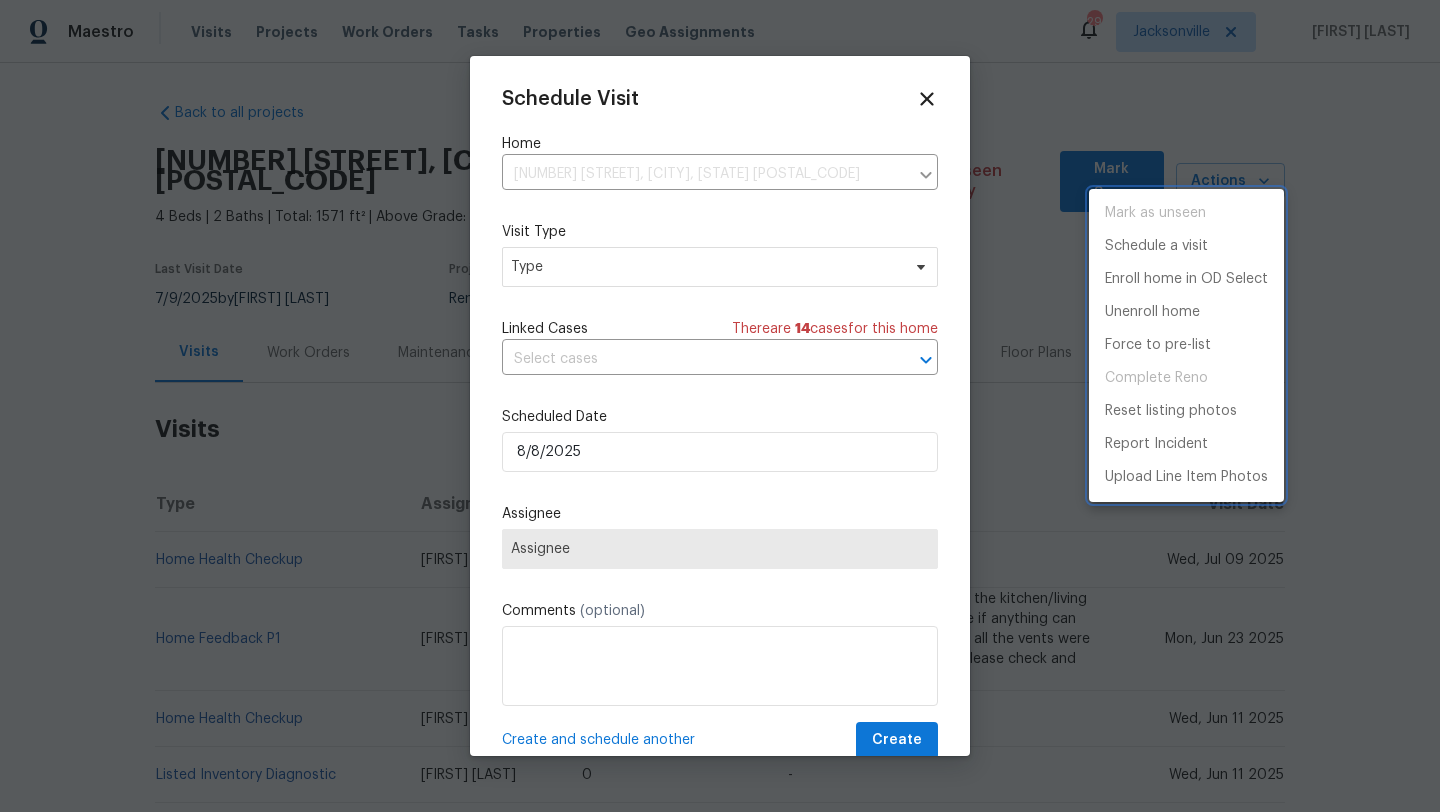 click at bounding box center (720, 406) 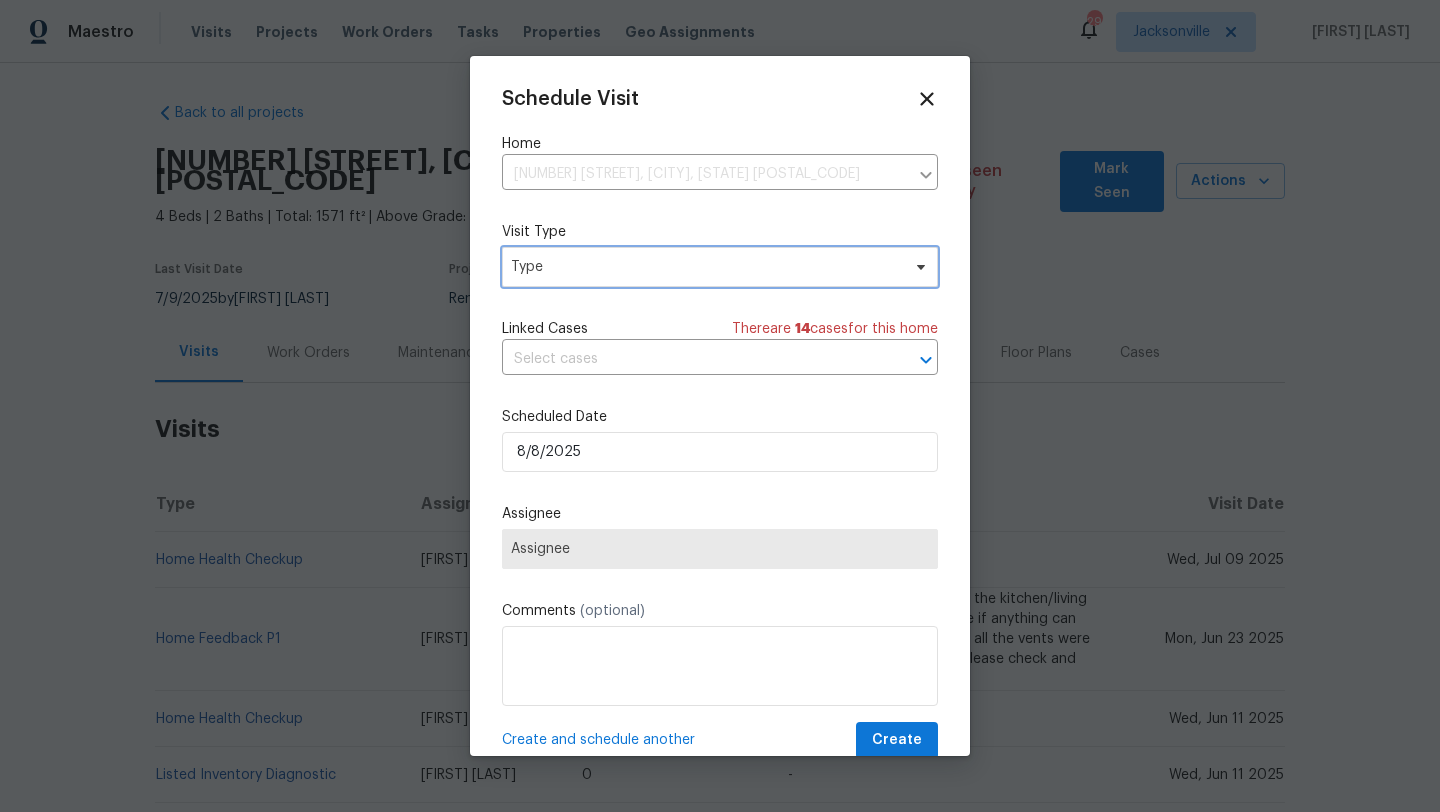 click on "Type" at bounding box center (705, 267) 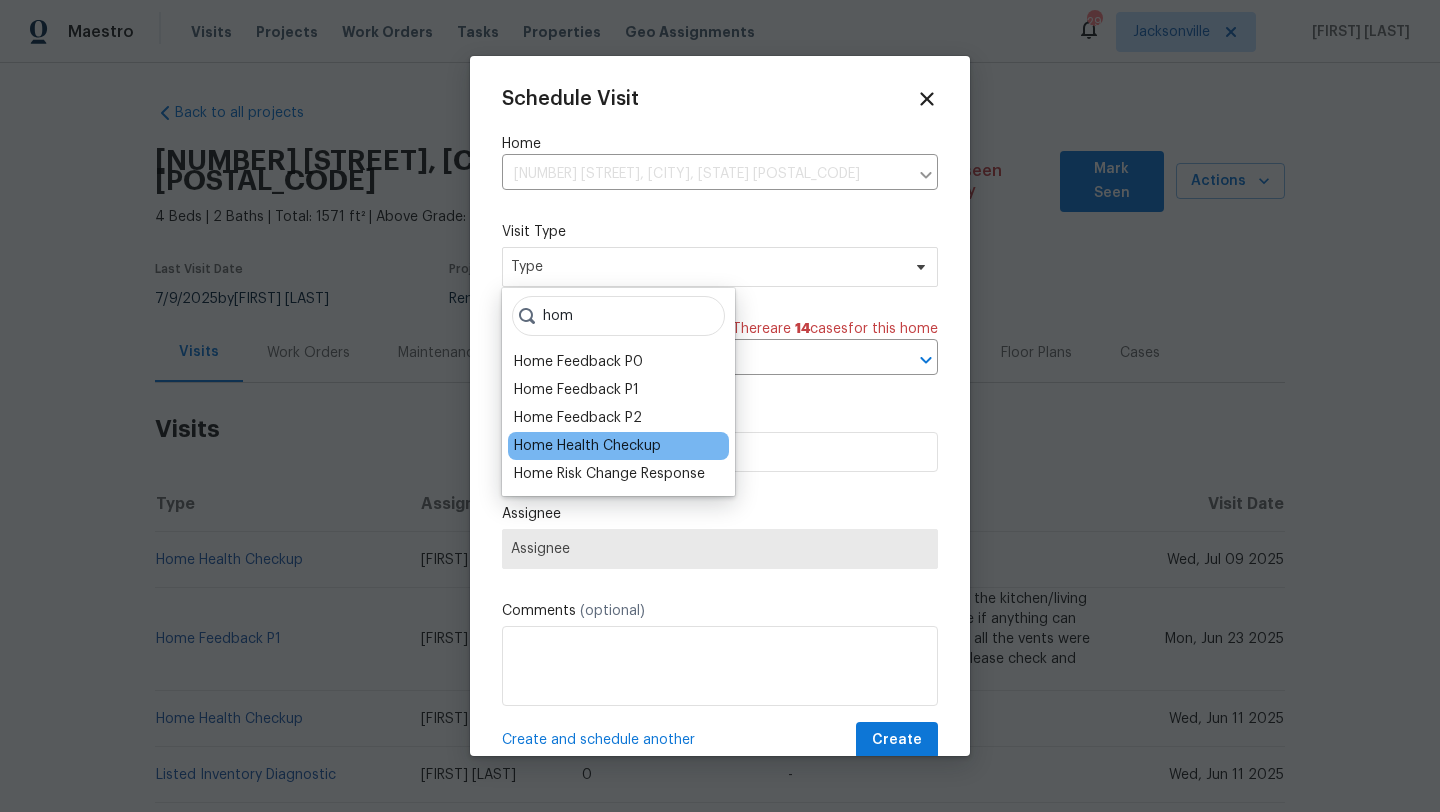 type on "hom" 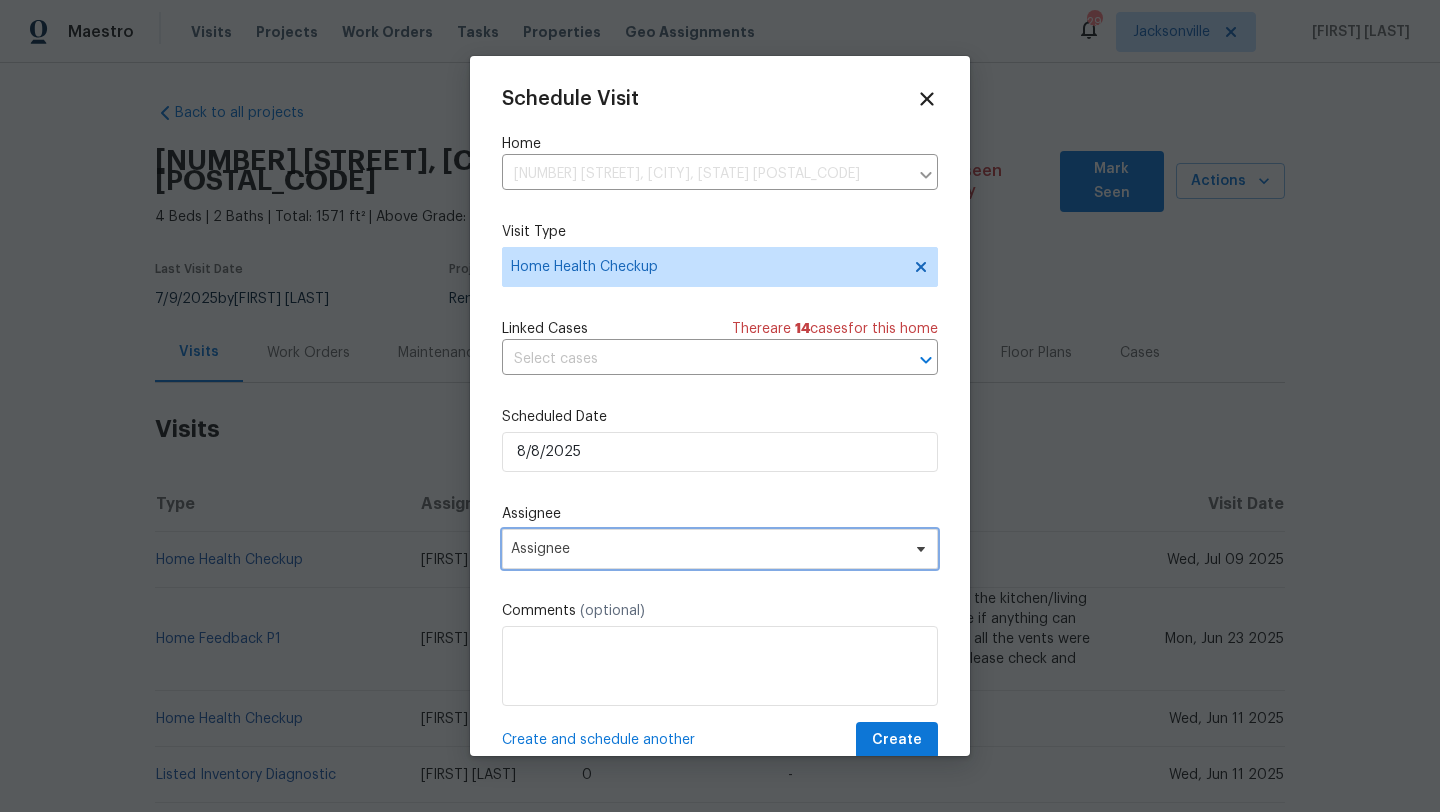 click on "Assignee" at bounding box center (707, 549) 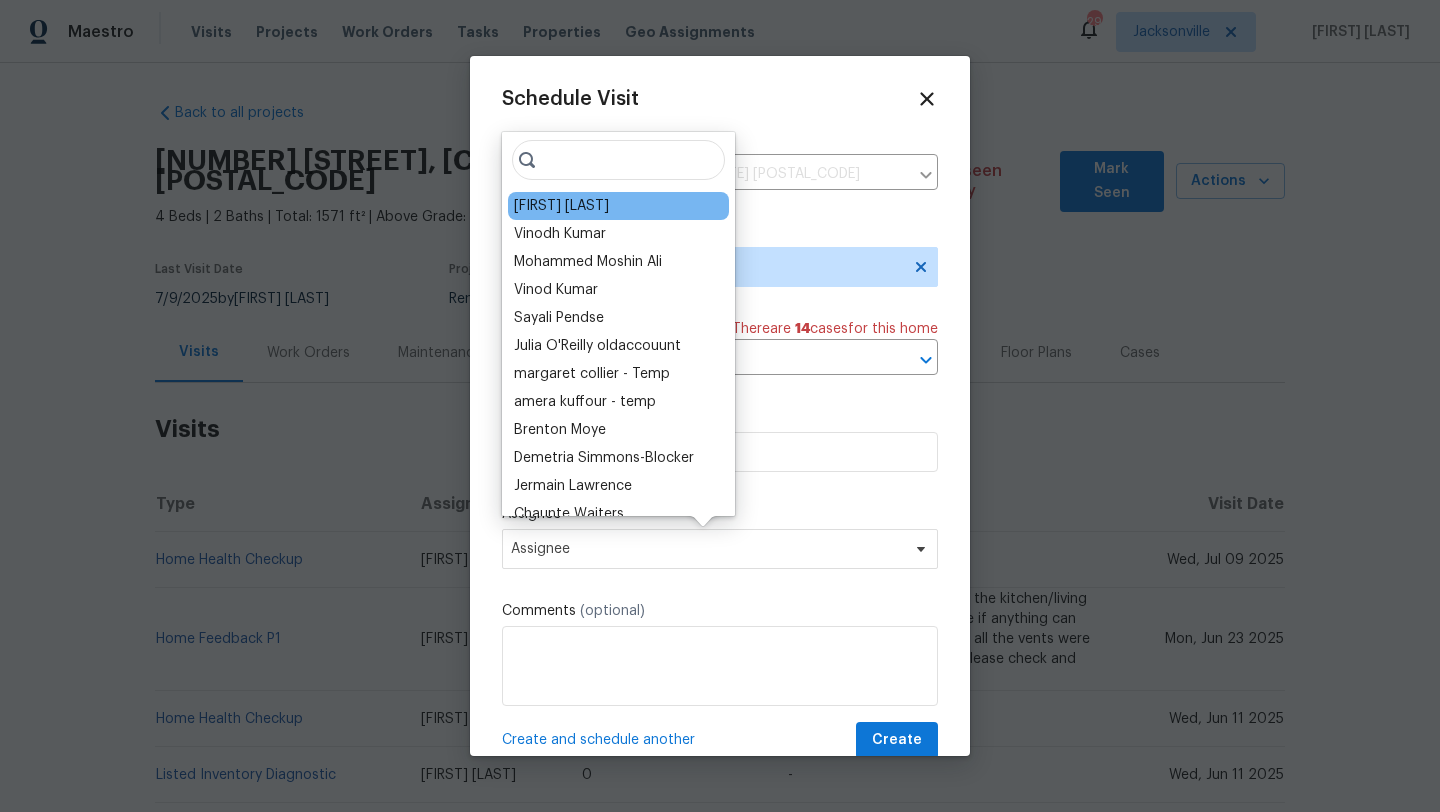 click on "[FIRST] [LAST]" at bounding box center (561, 206) 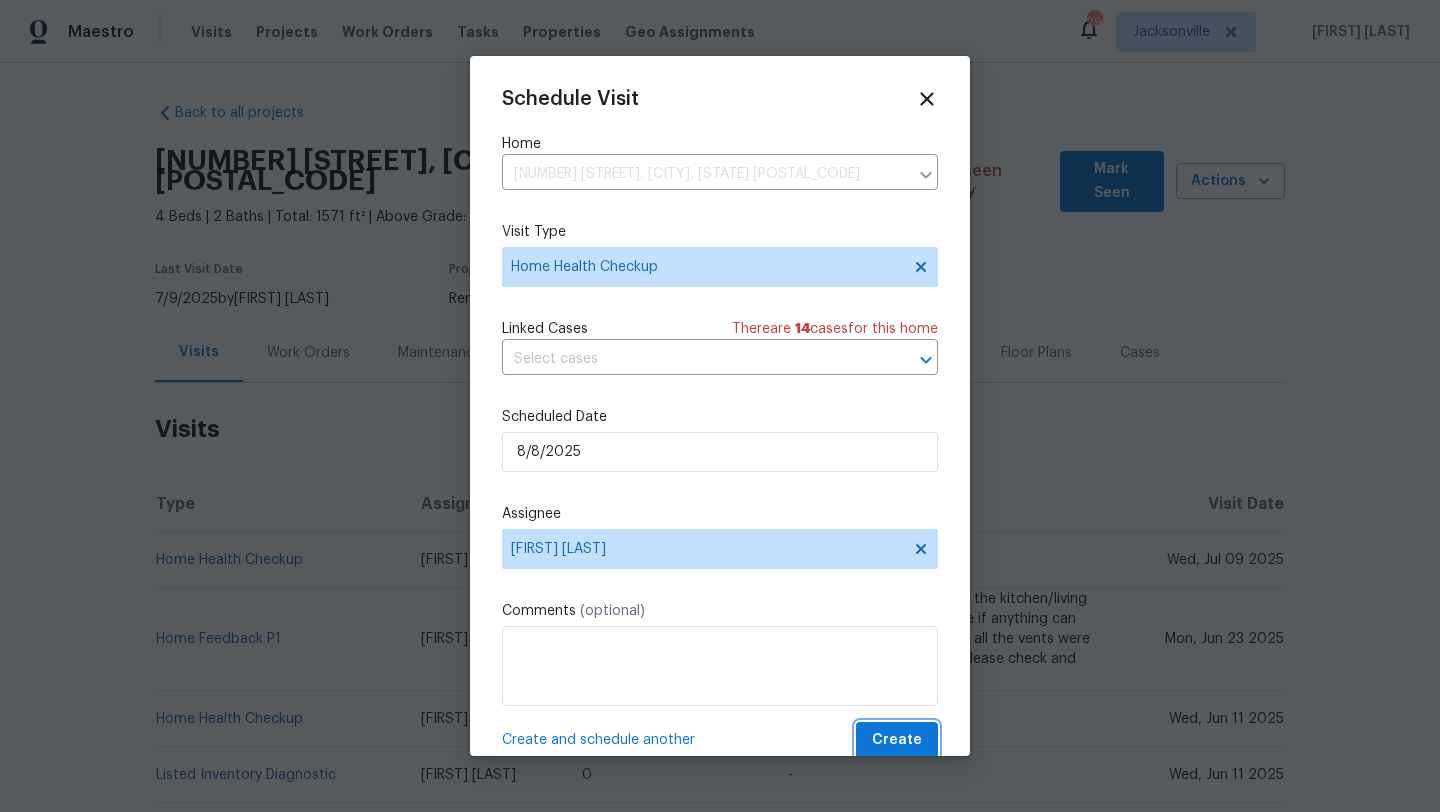click on "Create" at bounding box center (897, 740) 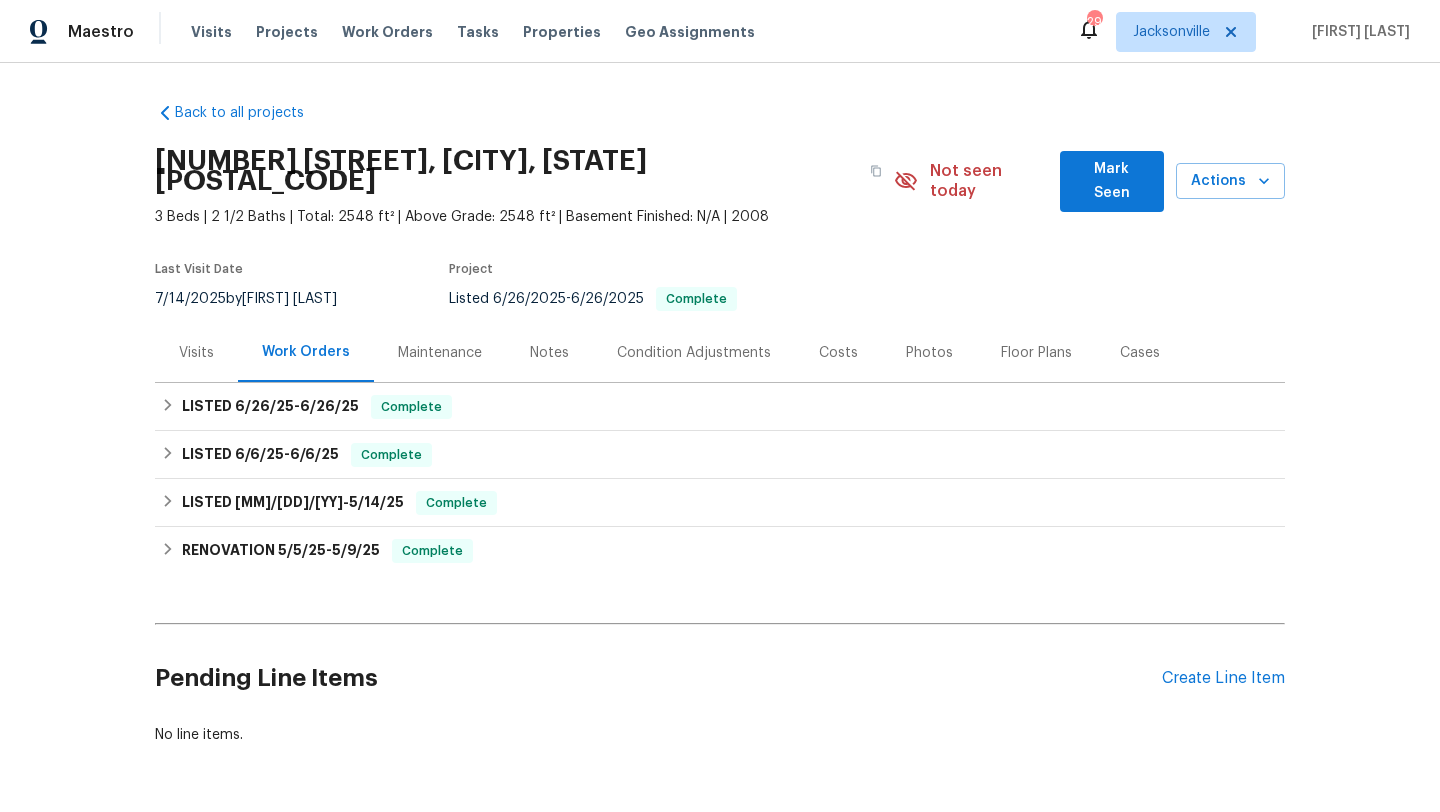 scroll, scrollTop: 0, scrollLeft: 0, axis: both 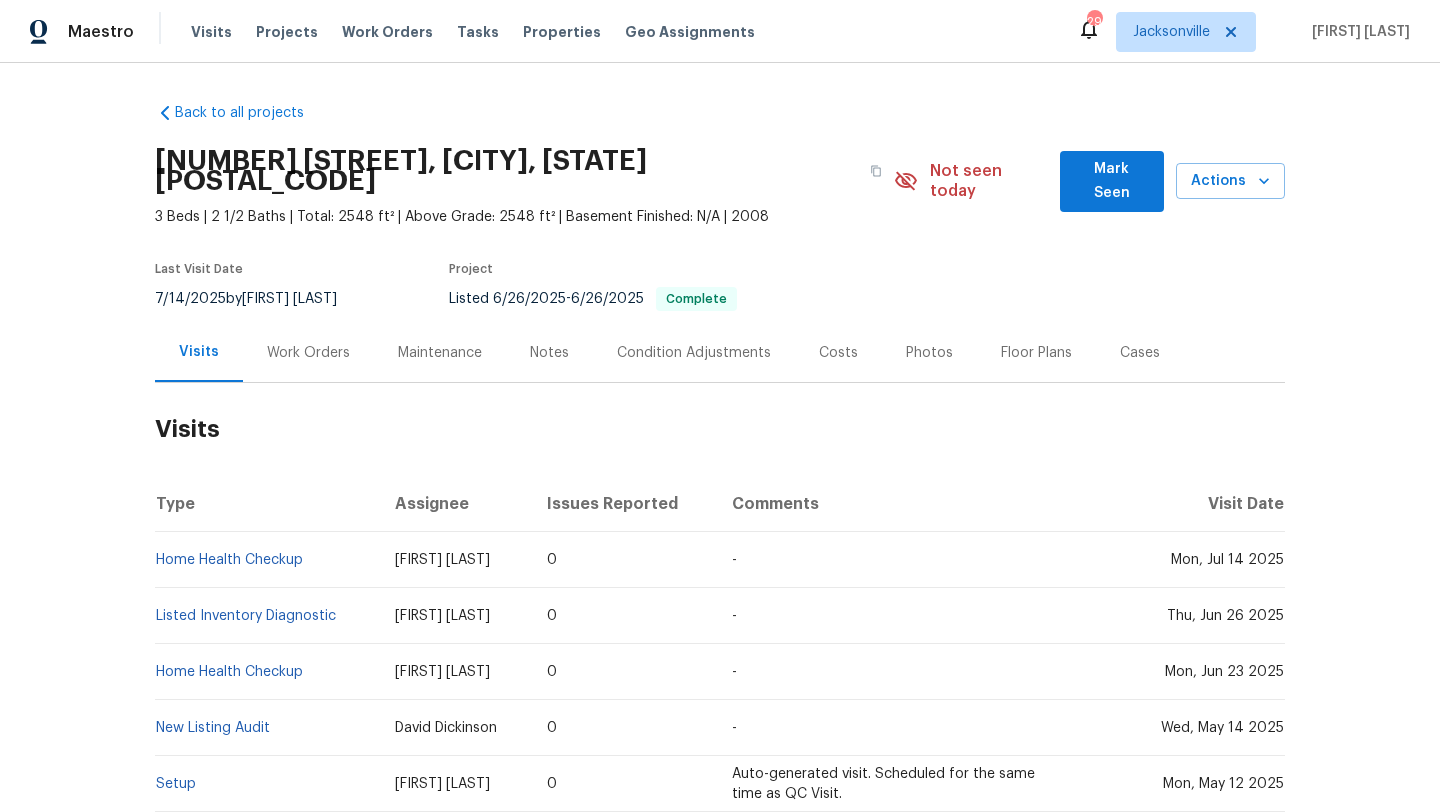 click on "Photos" at bounding box center [929, 353] 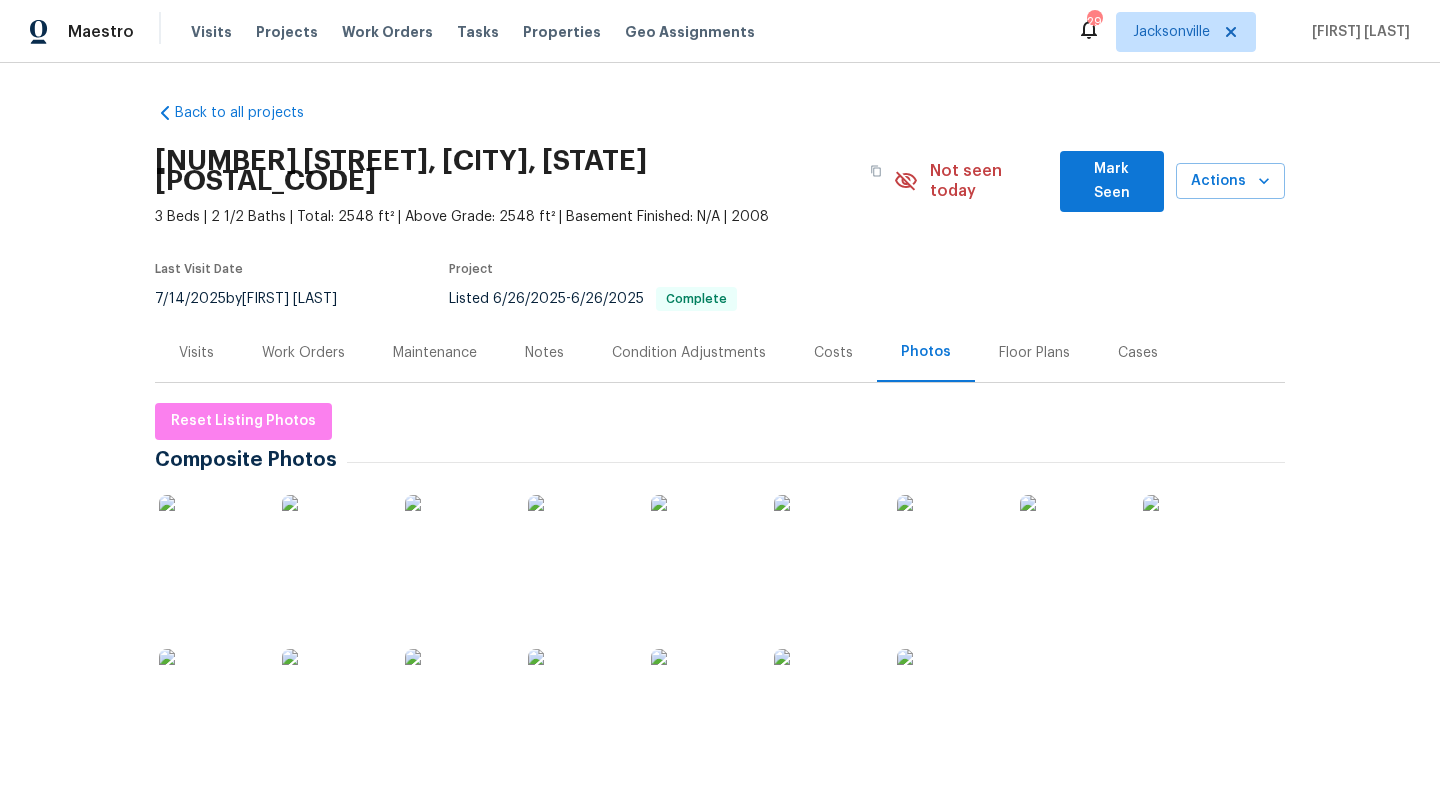 click at bounding box center (824, 699) 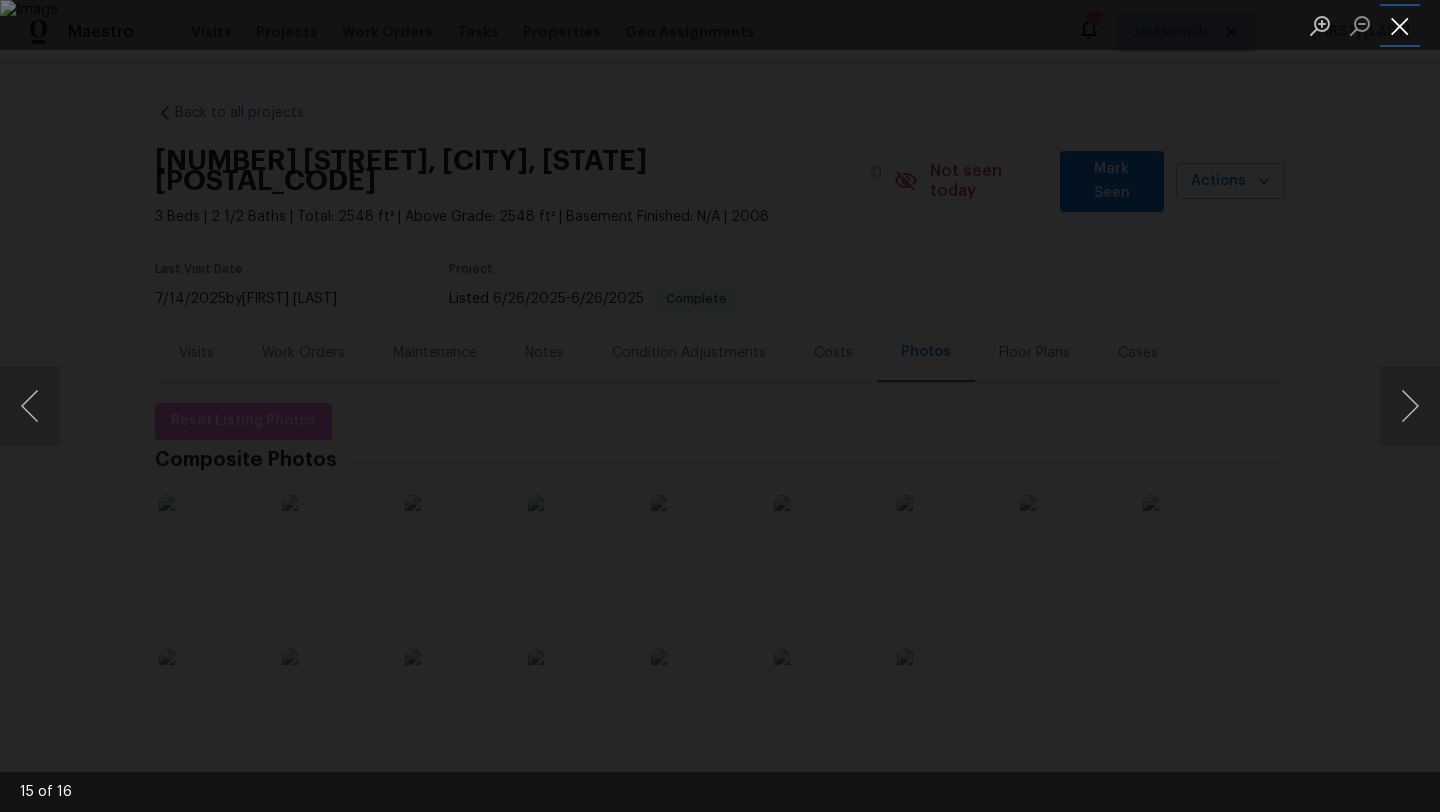click at bounding box center [1400, 25] 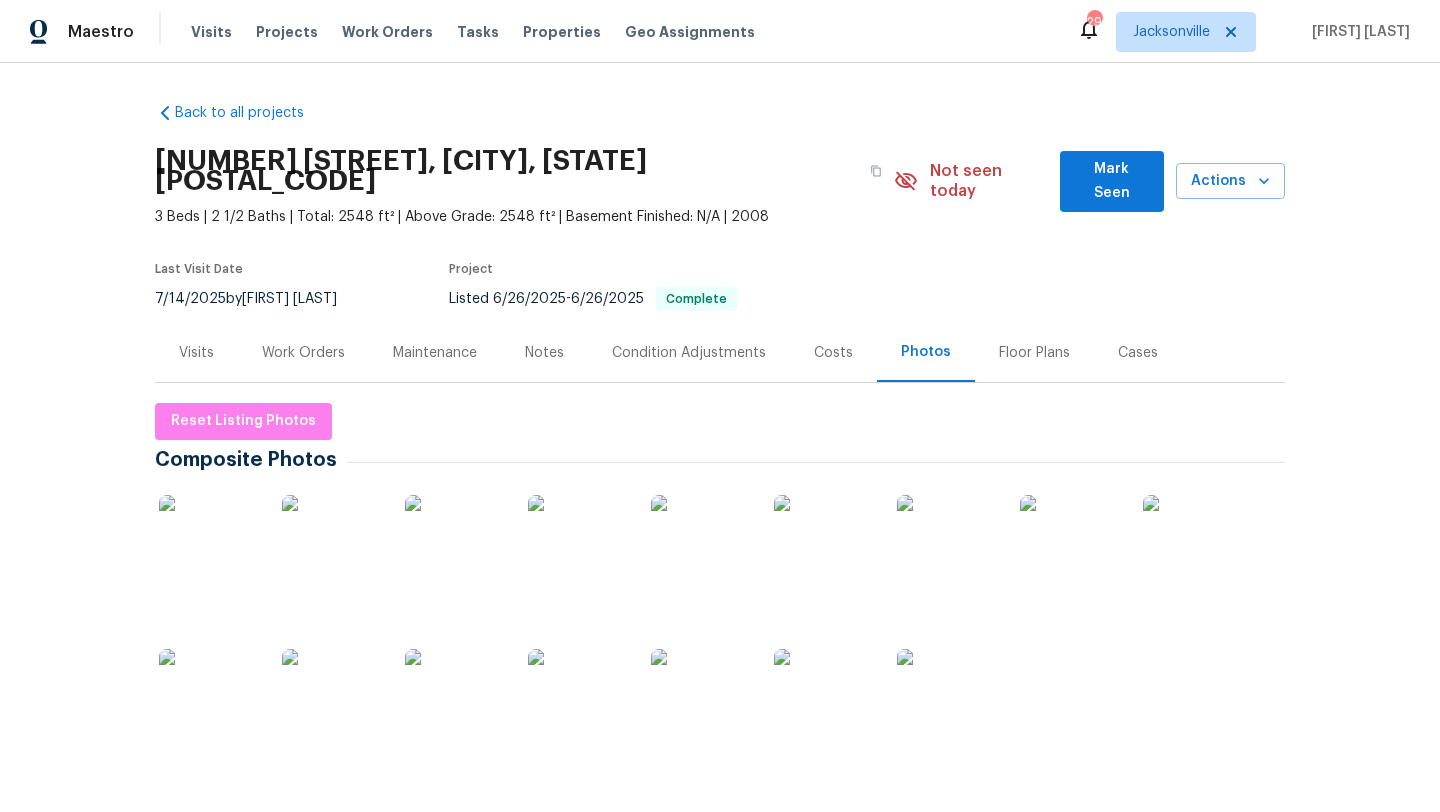 click on "Visits" at bounding box center (196, 353) 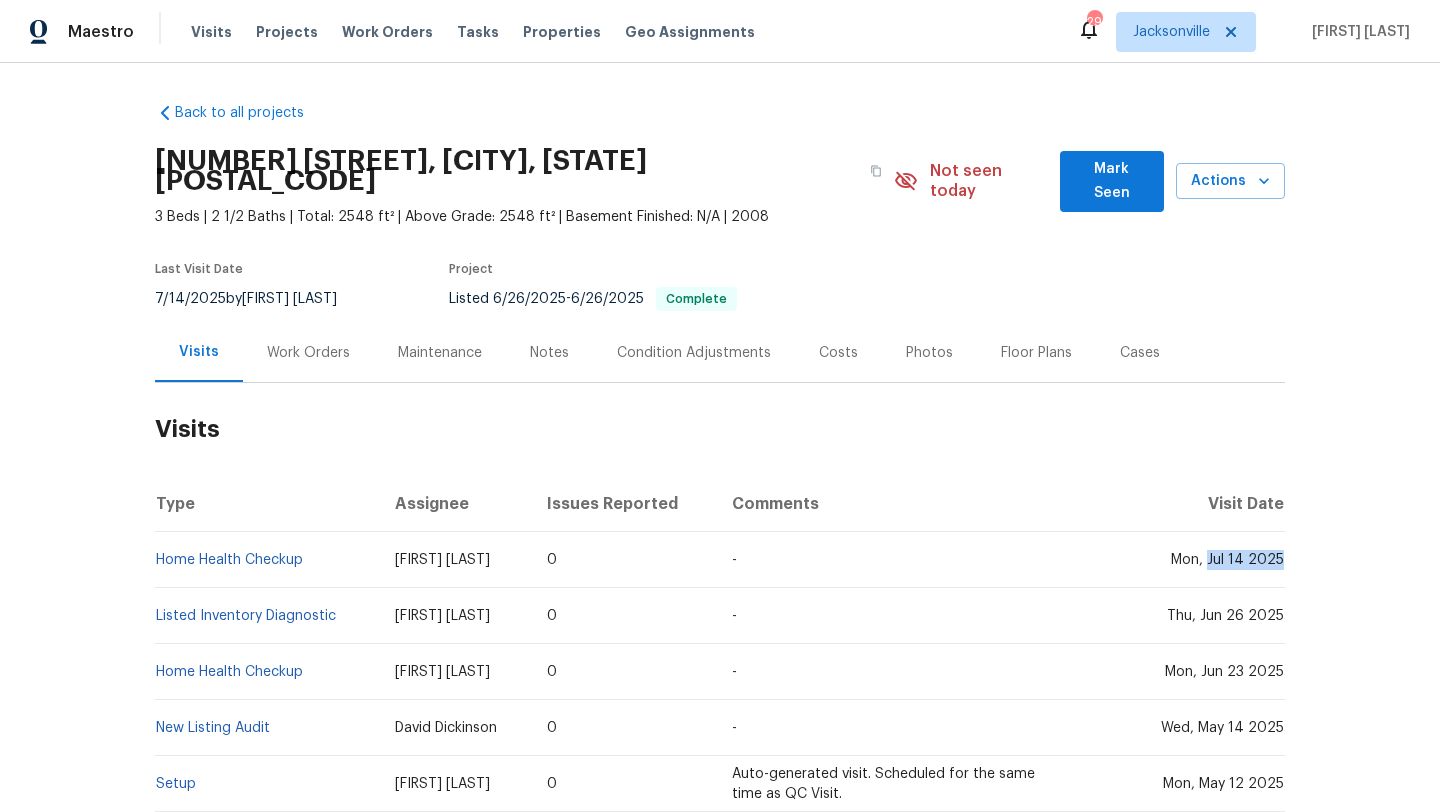 drag, startPoint x: 1212, startPoint y: 540, endPoint x: 1283, endPoint y: 540, distance: 71 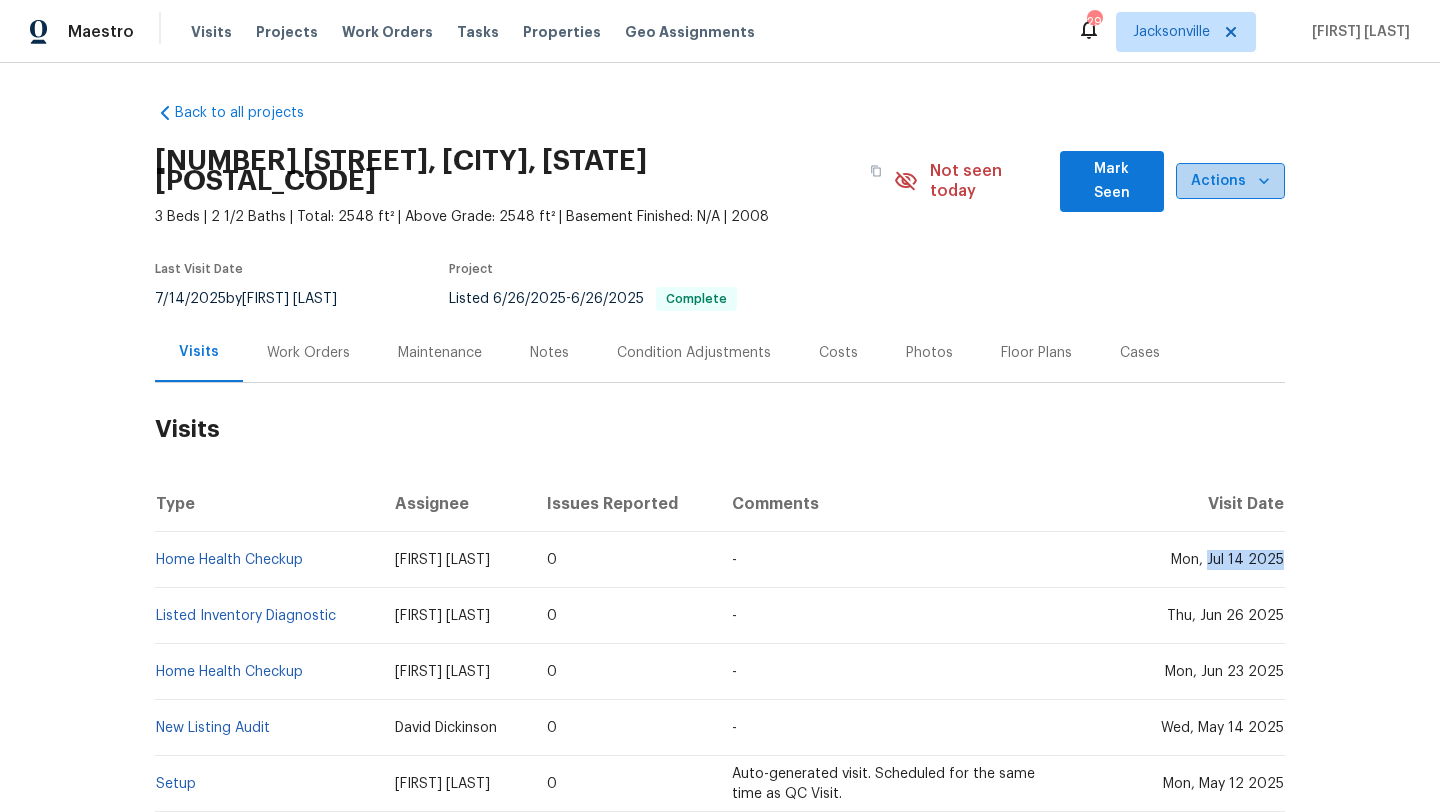 click 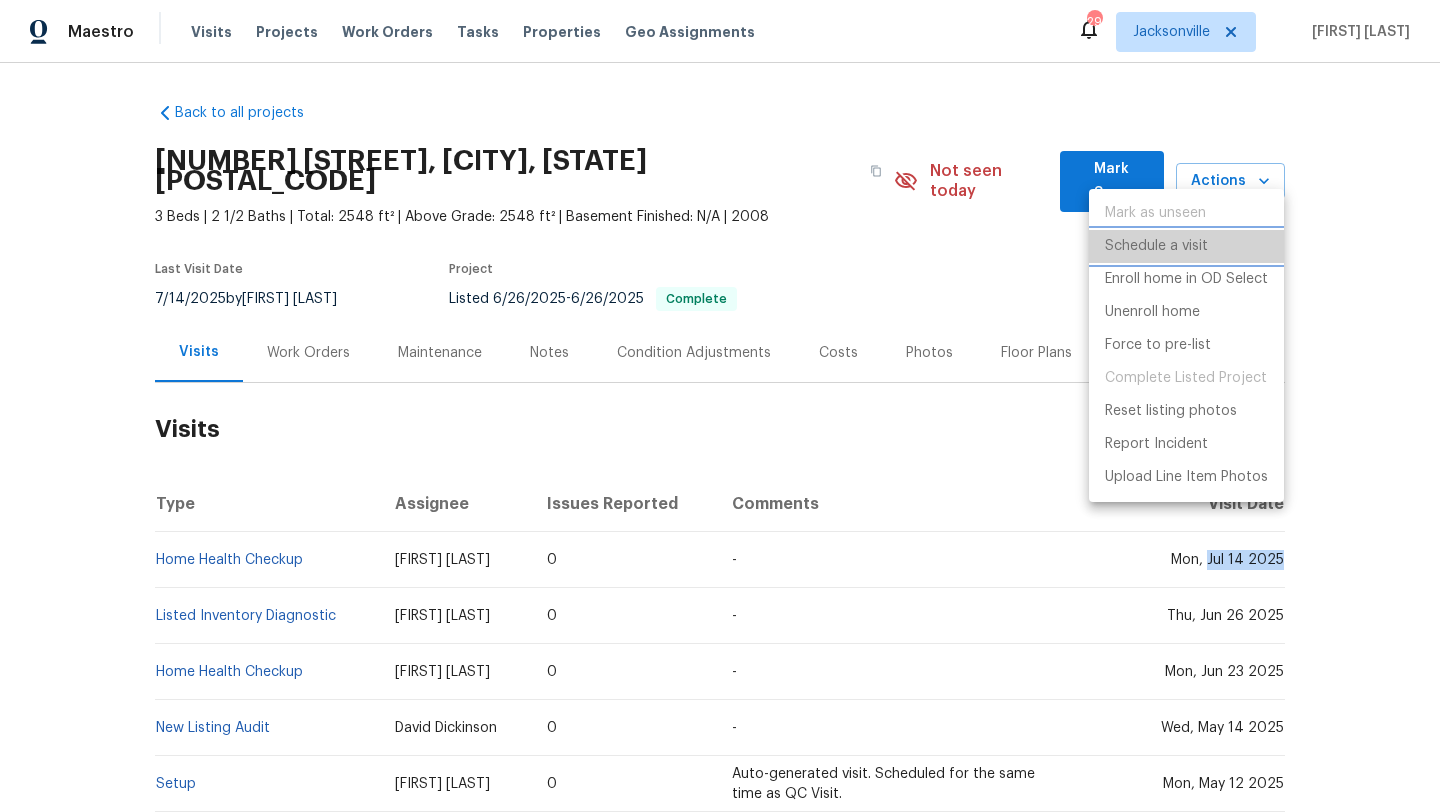click on "Schedule a visit" at bounding box center [1156, 246] 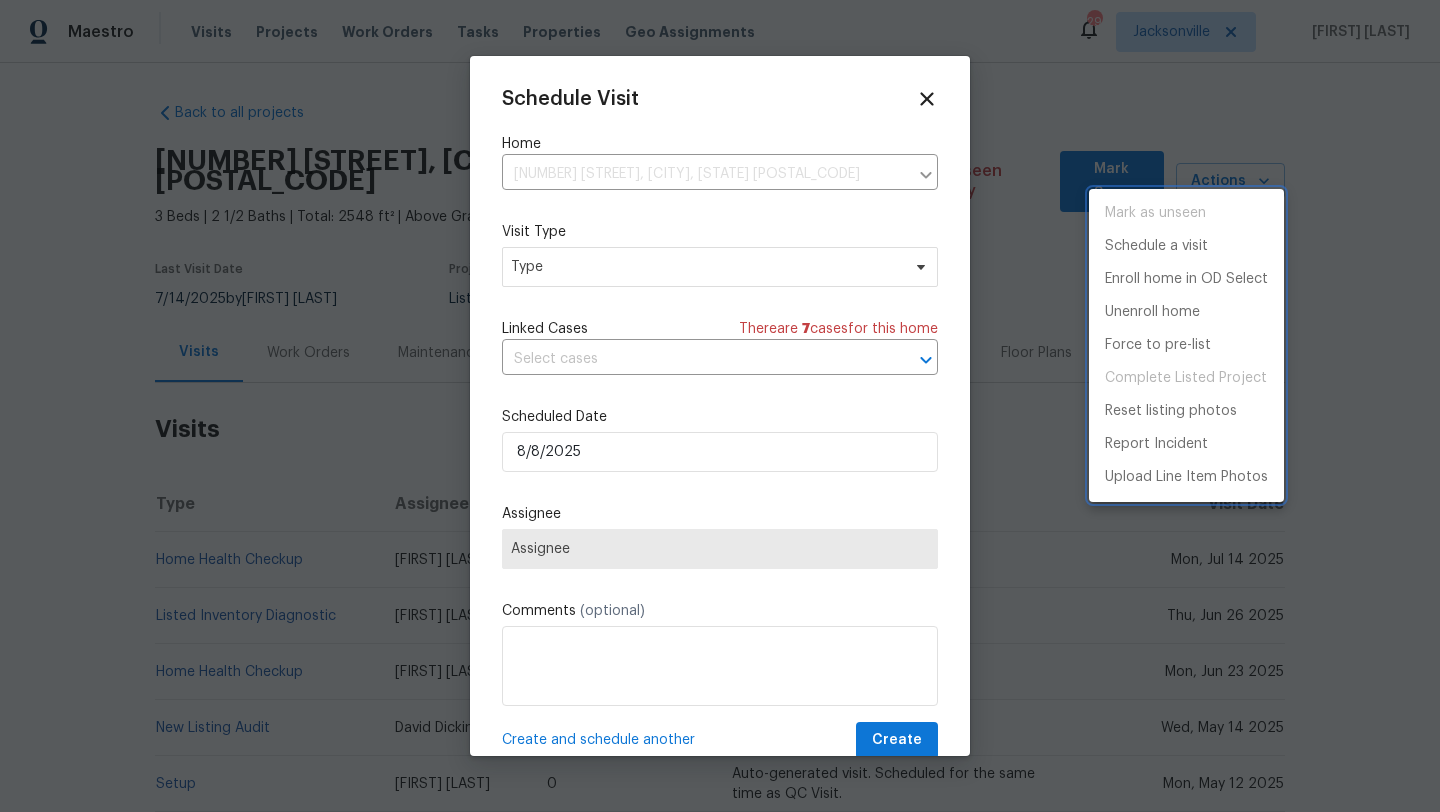 click at bounding box center (720, 406) 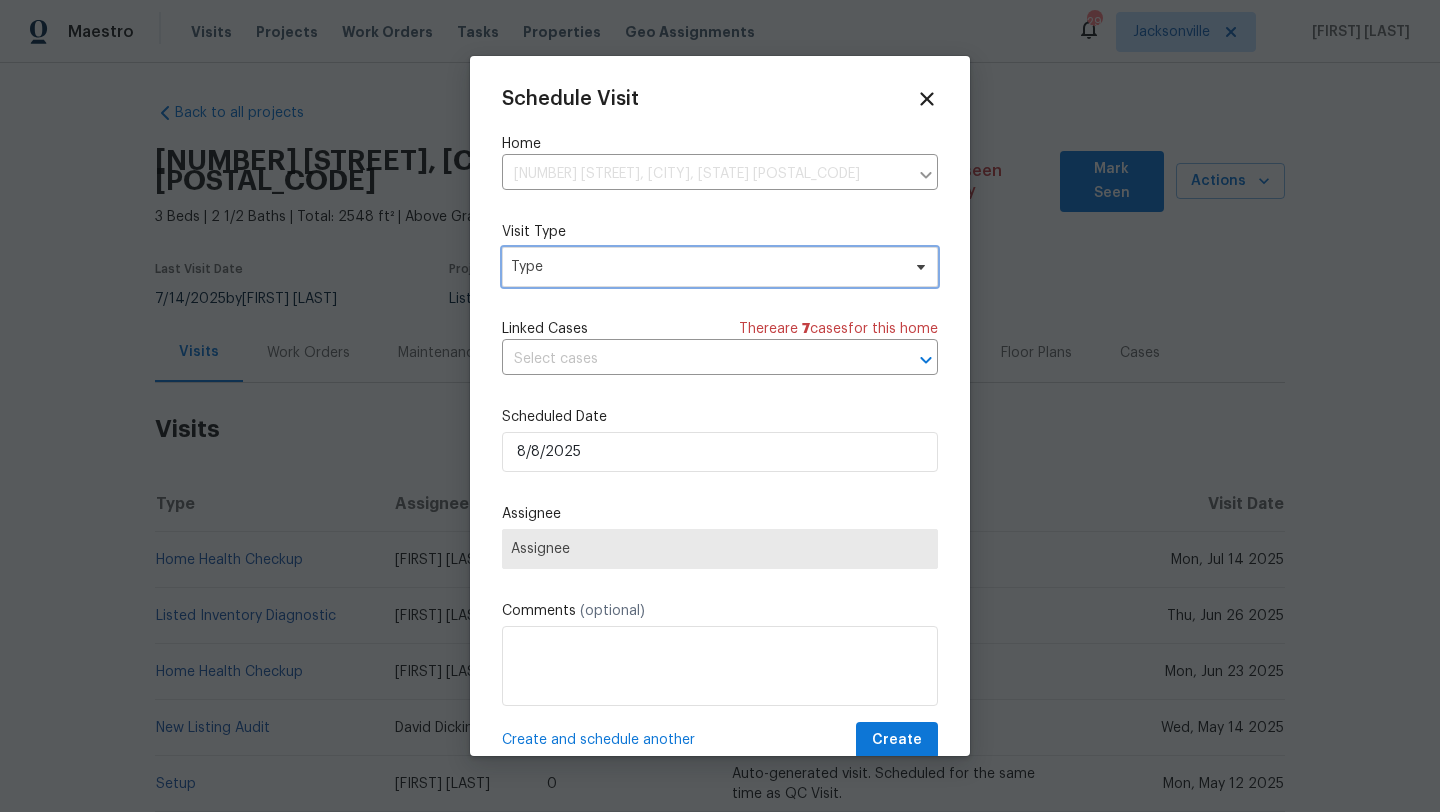 click on "Type" at bounding box center (705, 267) 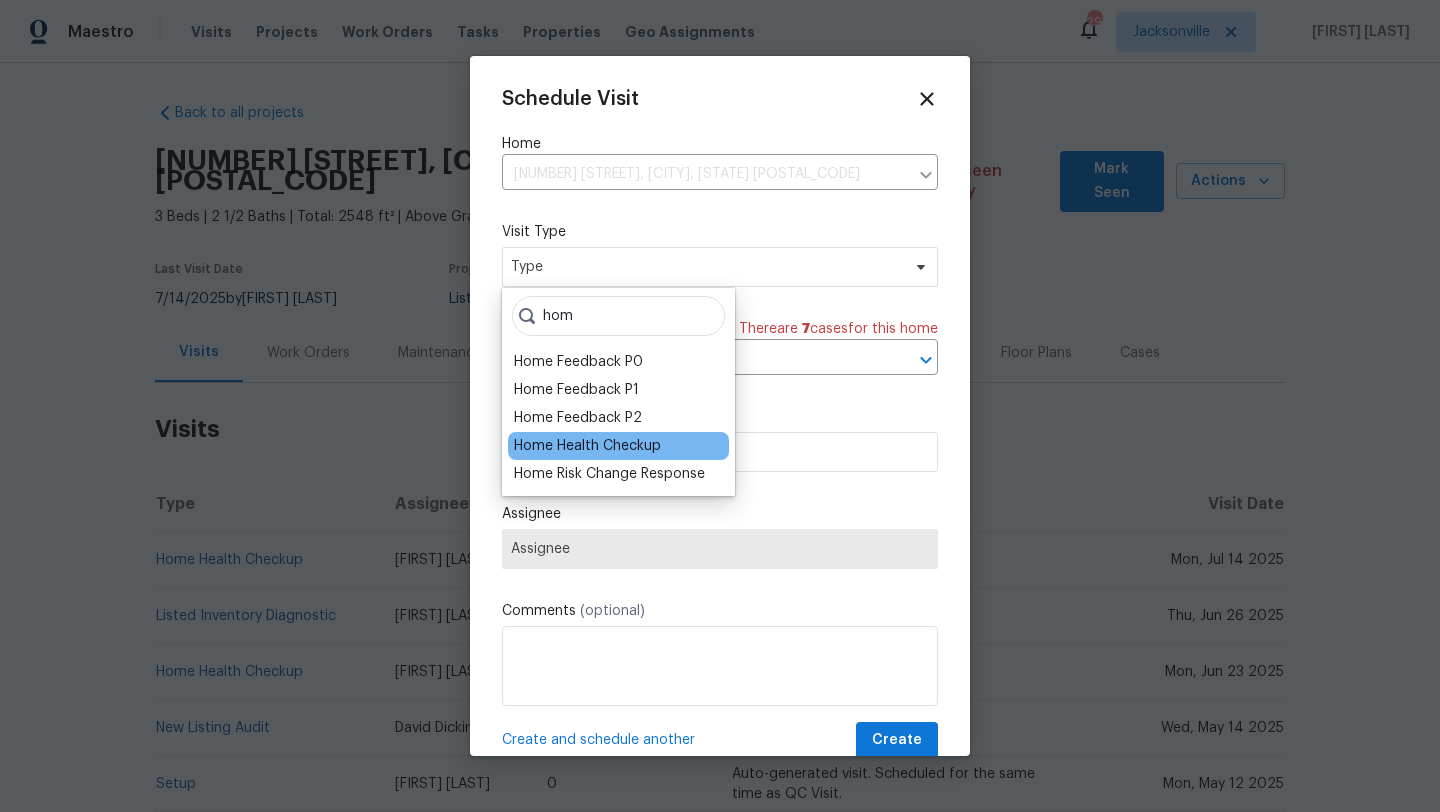 type on "hom" 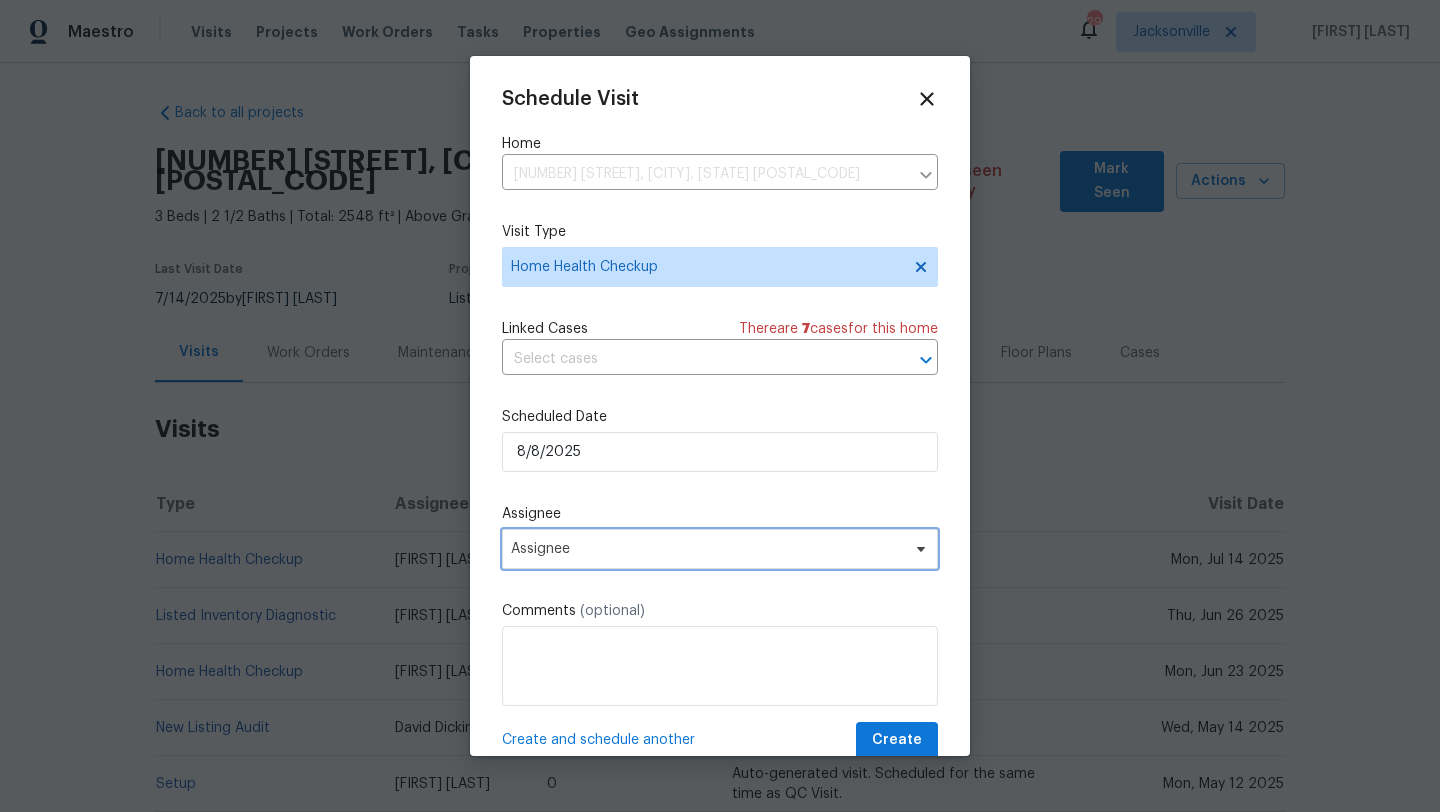 click on "Assignee" at bounding box center (707, 549) 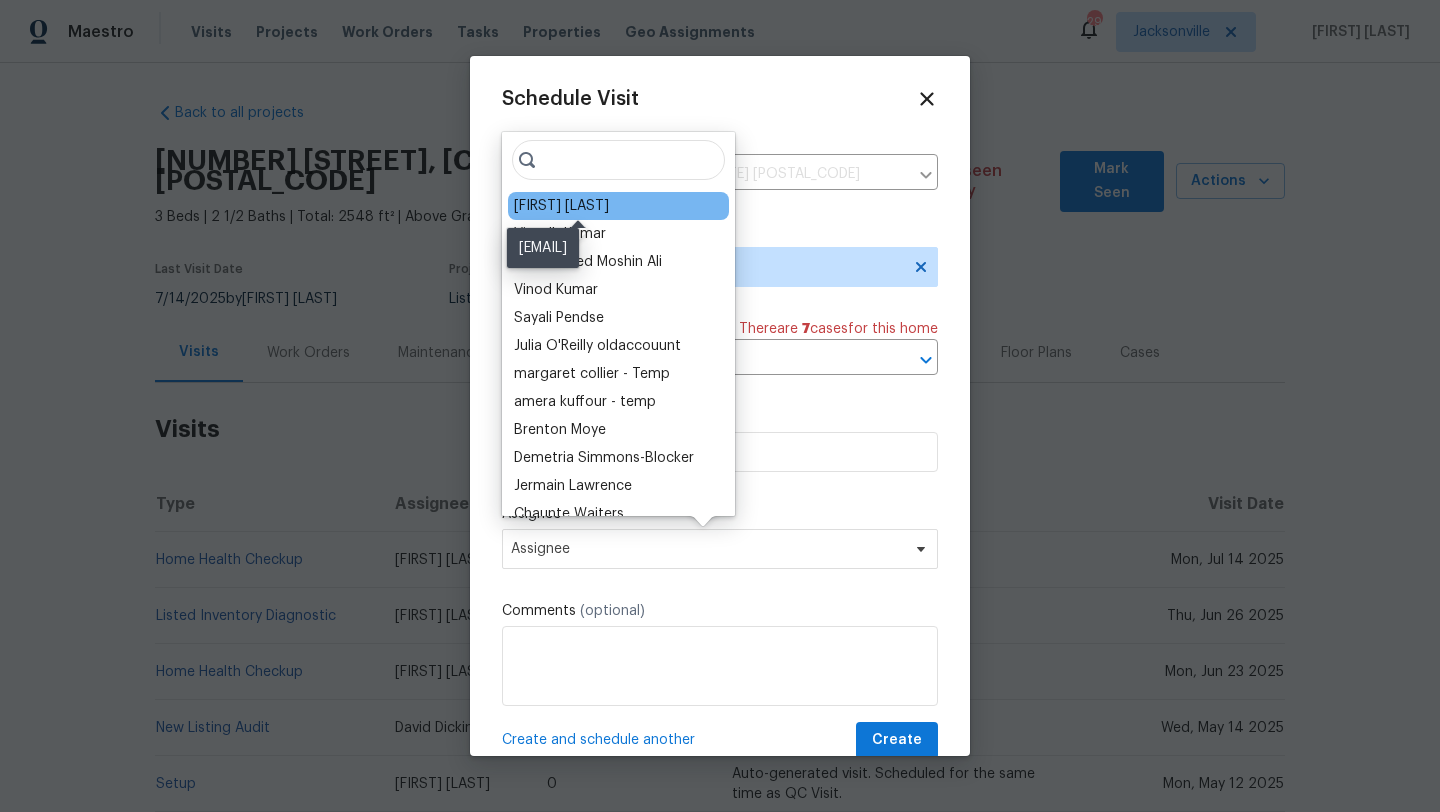 click on "[FIRST] [LAST]" at bounding box center (561, 206) 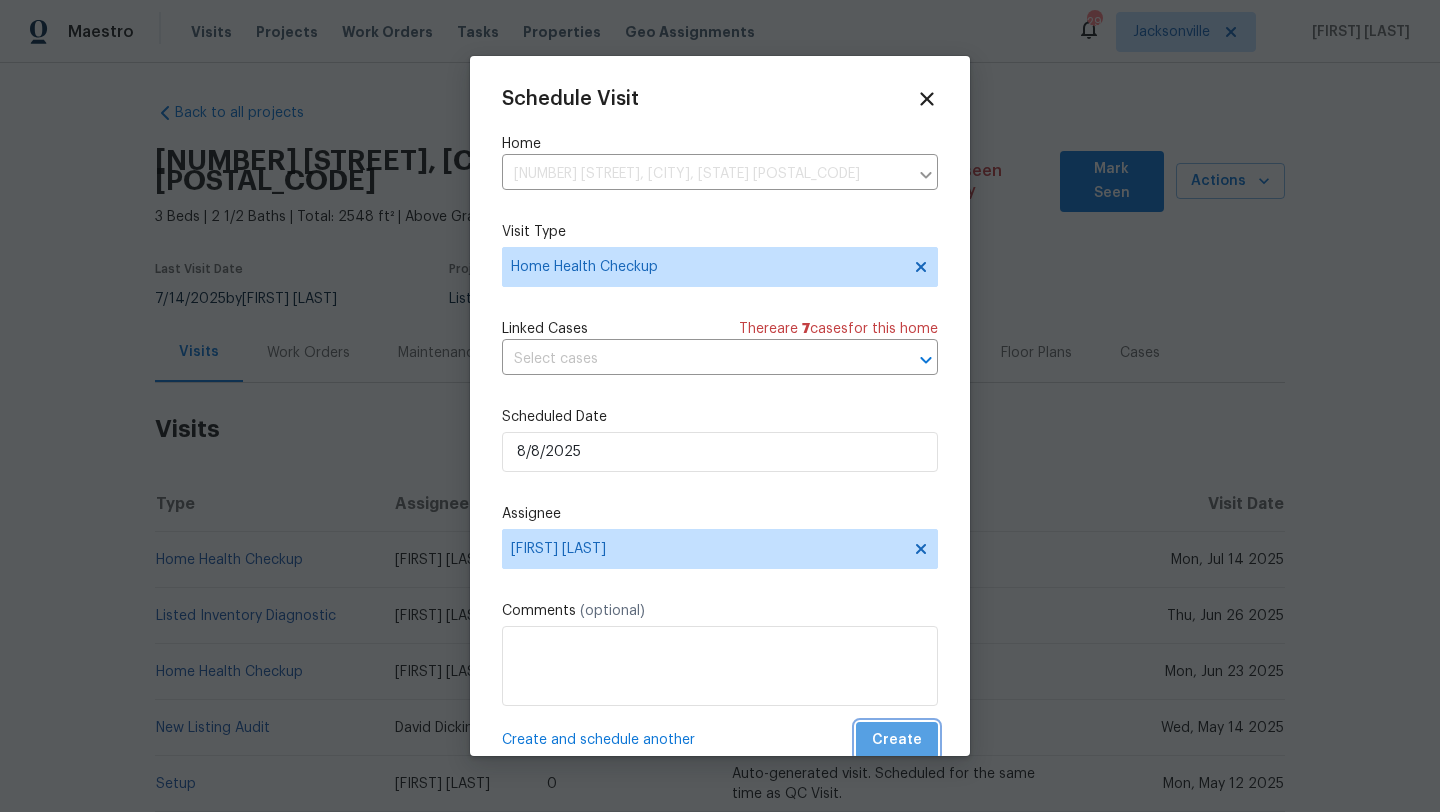 click on "Create" at bounding box center [897, 740] 